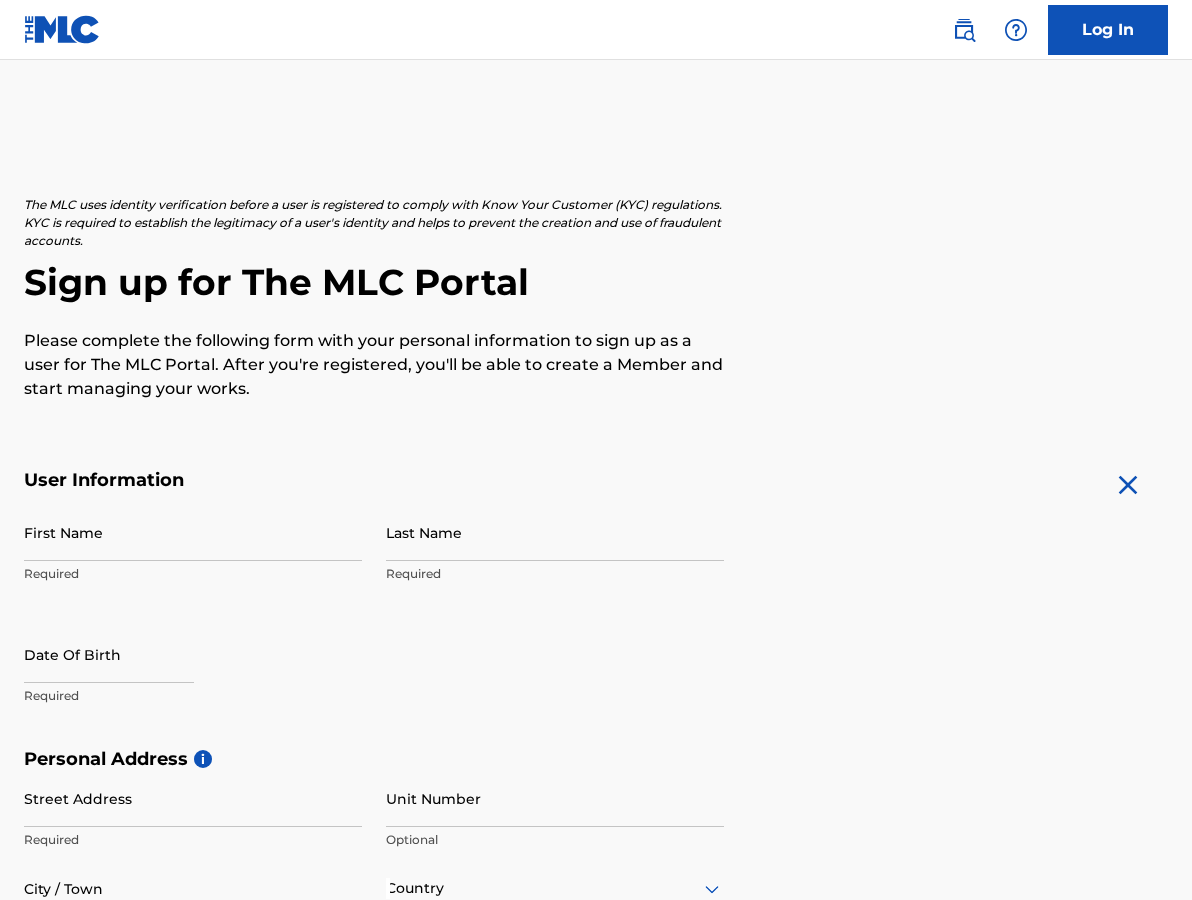 scroll, scrollTop: 0, scrollLeft: 0, axis: both 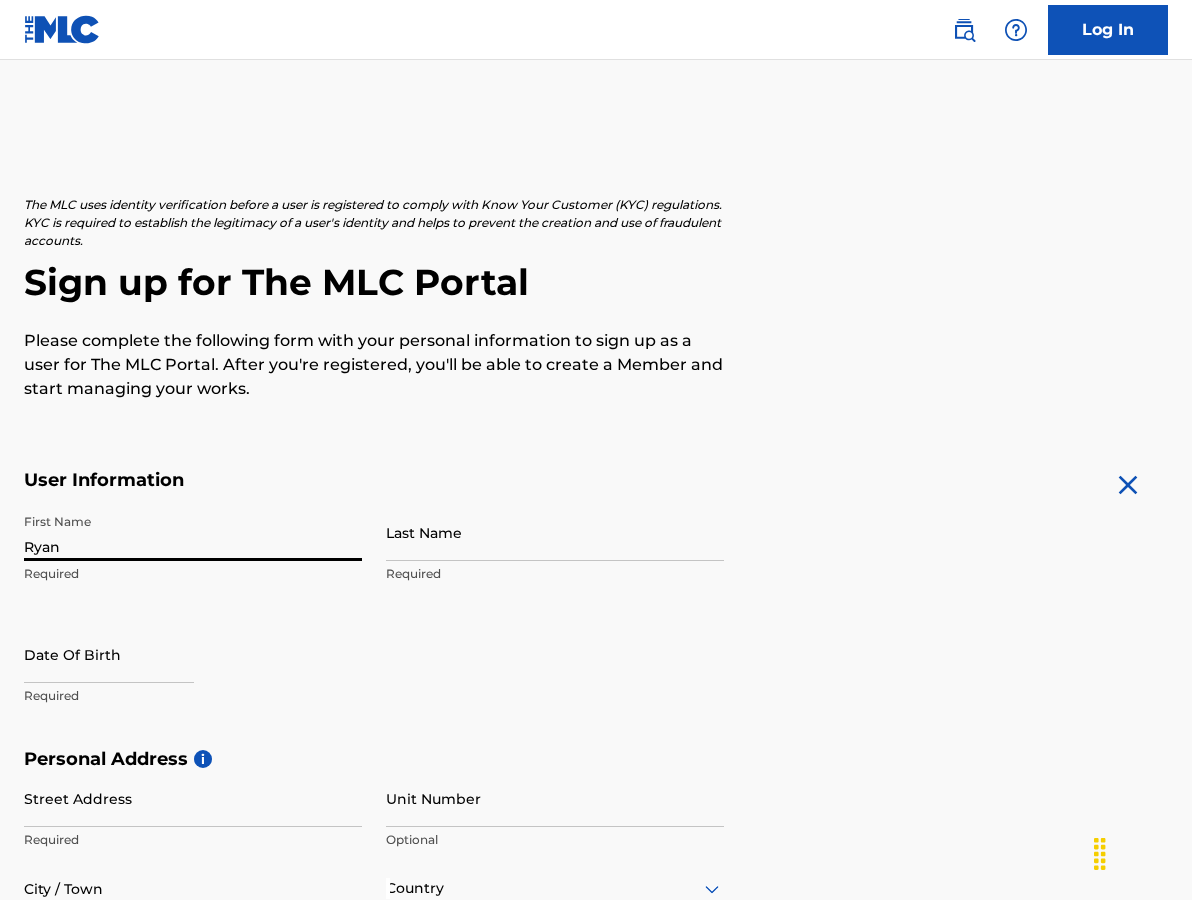 type on "Ryan" 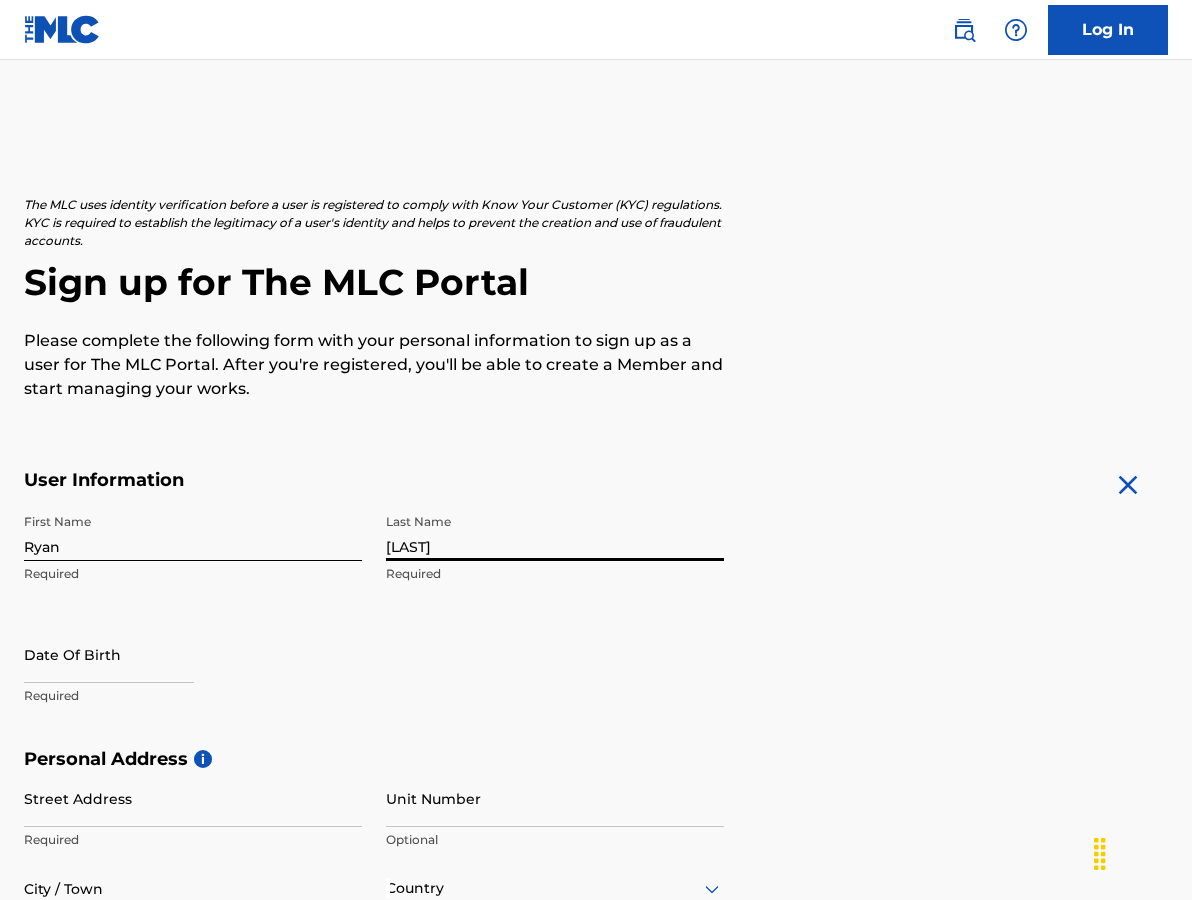 type on "[LAST]" 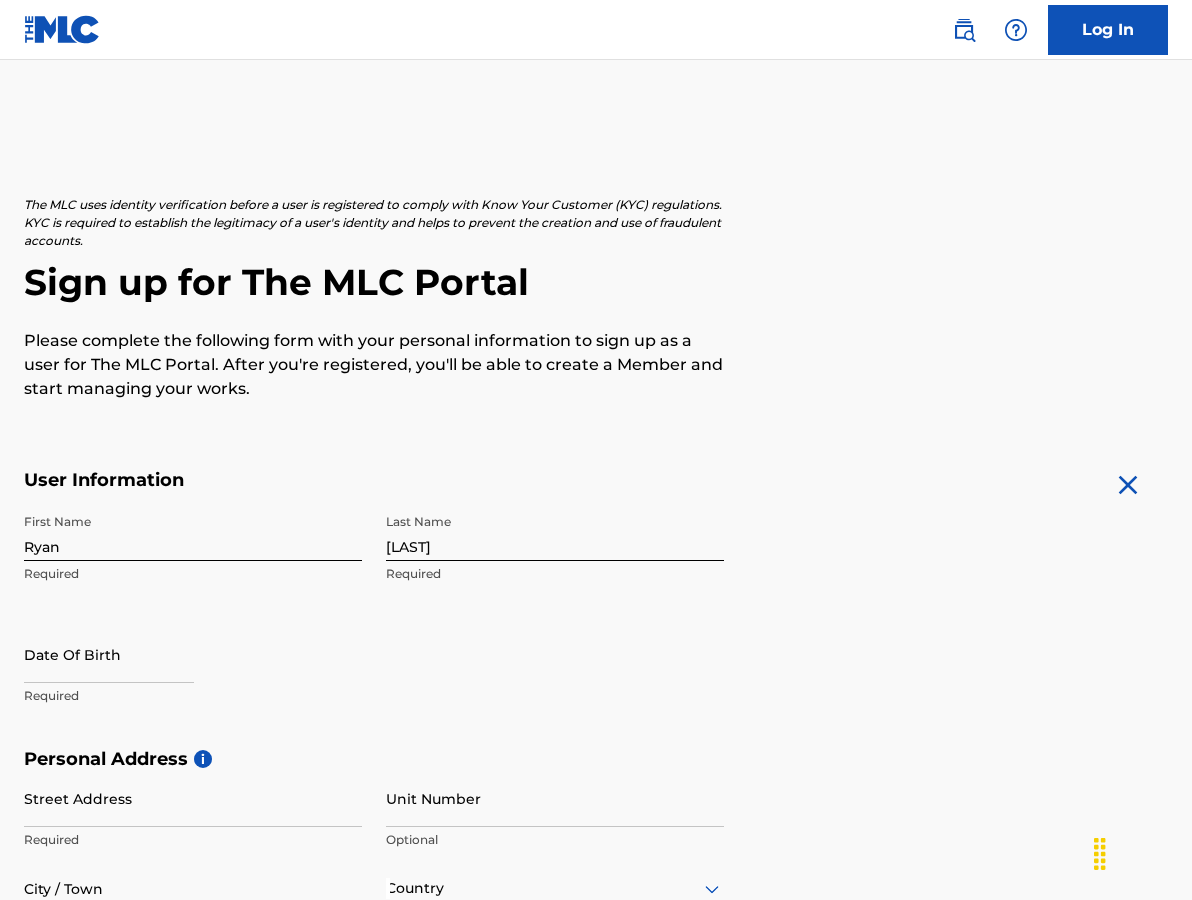 click on "Date Of Birth Required" at bounding box center (193, 671) 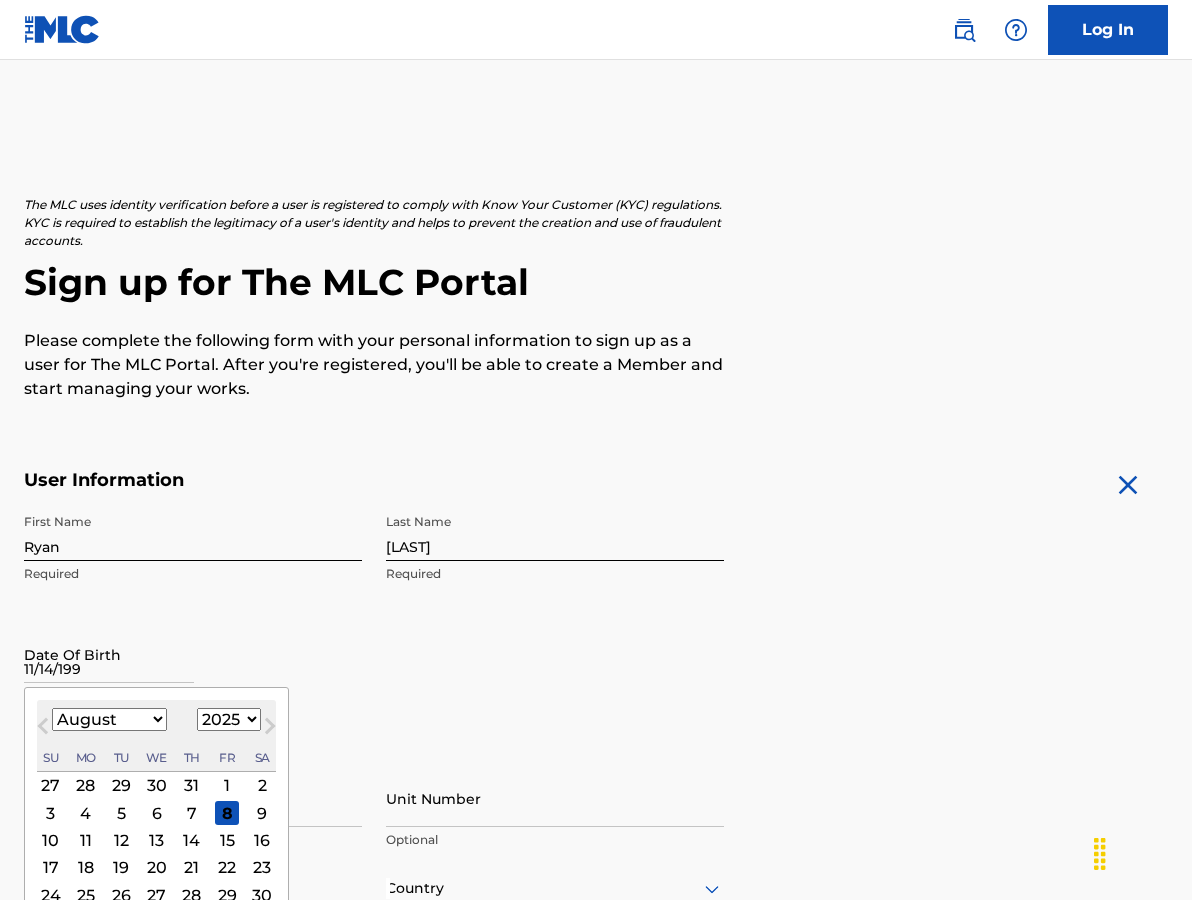 type on "11/14/1993" 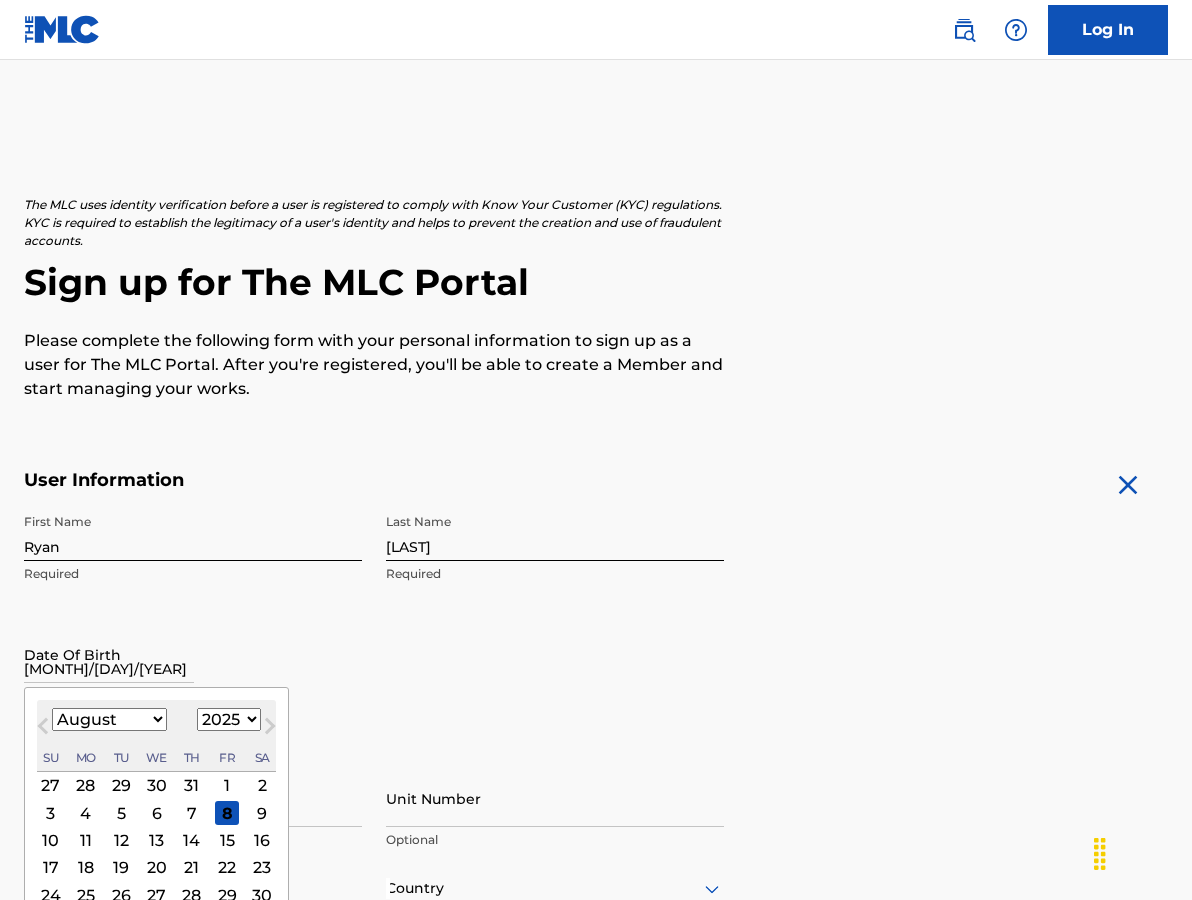 click on "First Name Ryan Required Last Name Rembert Required Date Of Birth 11/14/1993 Previous Month Next Month August 2025 January February March April May June July August September October November December 1899 1900 1901 1902 1903 1904 1905 1906 1907 1908 1909 1910 1911 1912 1913 1914 1915 1916 1917 1918 1919 1920 1921 1922 1923 1924 1925 1926 1927 1928 1929 1930 1931 1932 1933 1934 1935 1936 1937 1938 1939 1940 1941 1942 1943 1944 1945 1946 1947 1948 1949 1950 1951 1952 1953 1954 1955 1956 1957 1958 1959 1960 1961 1962 1963 1964 1965 1966 1967 1968 1969 1970 1971 1972 1973 1974 1975 1976 1977 1978 1979 1980 1981 1982 1983 1984 1985 1986 1987 1988 1989 1990 1991 1992 1993 1994 1995 1996 1997 1998 1999 2000 2001 2002 2003 2004 2005 2006 2007 2008 2009 2010 2011 2012 2013 2014 2015 2016 2017 2018 2019 2020 2021 2022 2023 2024 2025 2026 2027 2028 2029 2030 2031 2032 2033 2034 2035 2036 2037 2038 2039 2040 2041 2042 2043 2044 2045 2046 2047 2048 2049 2050 2051 2052 2053 2054 2055 2056 2057 2058 2059 2060 2061 2062 Su" at bounding box center [374, 626] 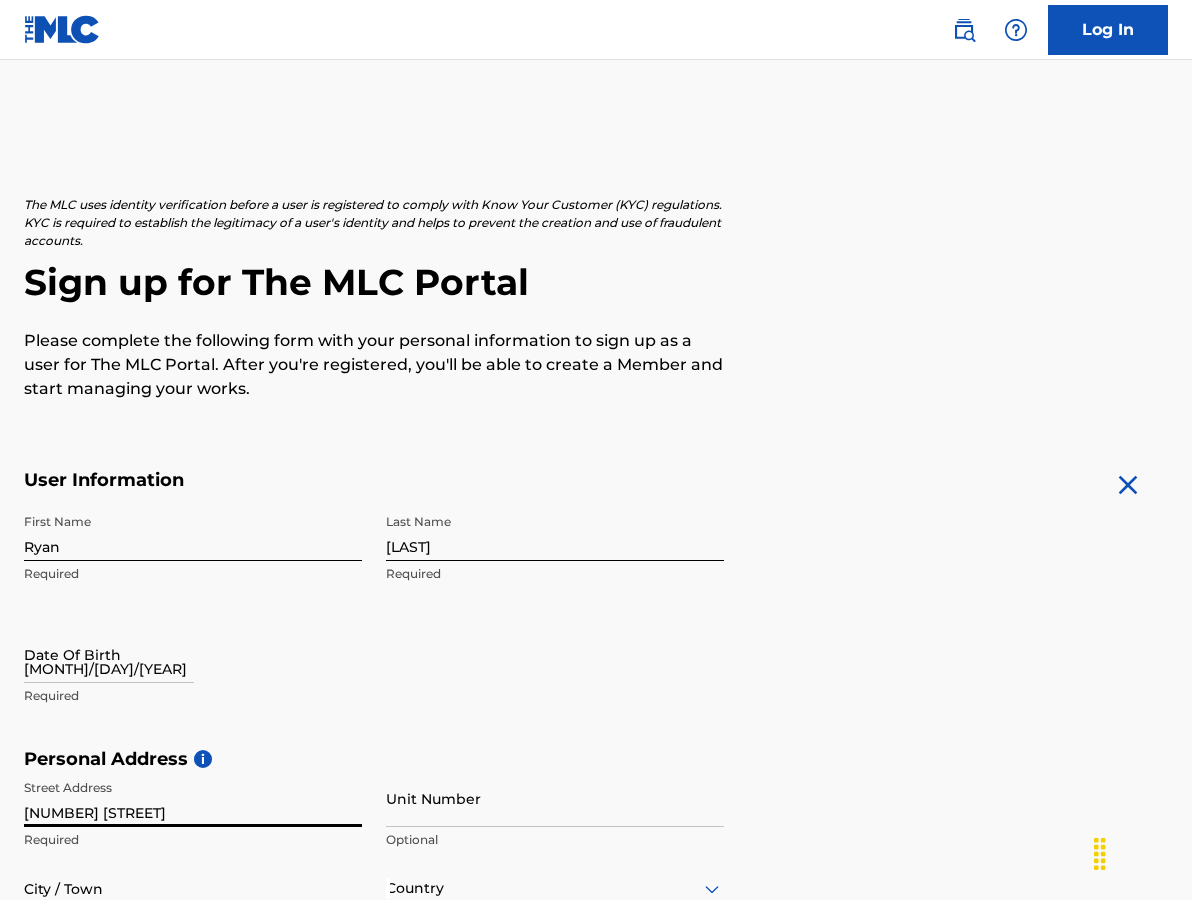 click on "27349 Old" at bounding box center (193, 798) 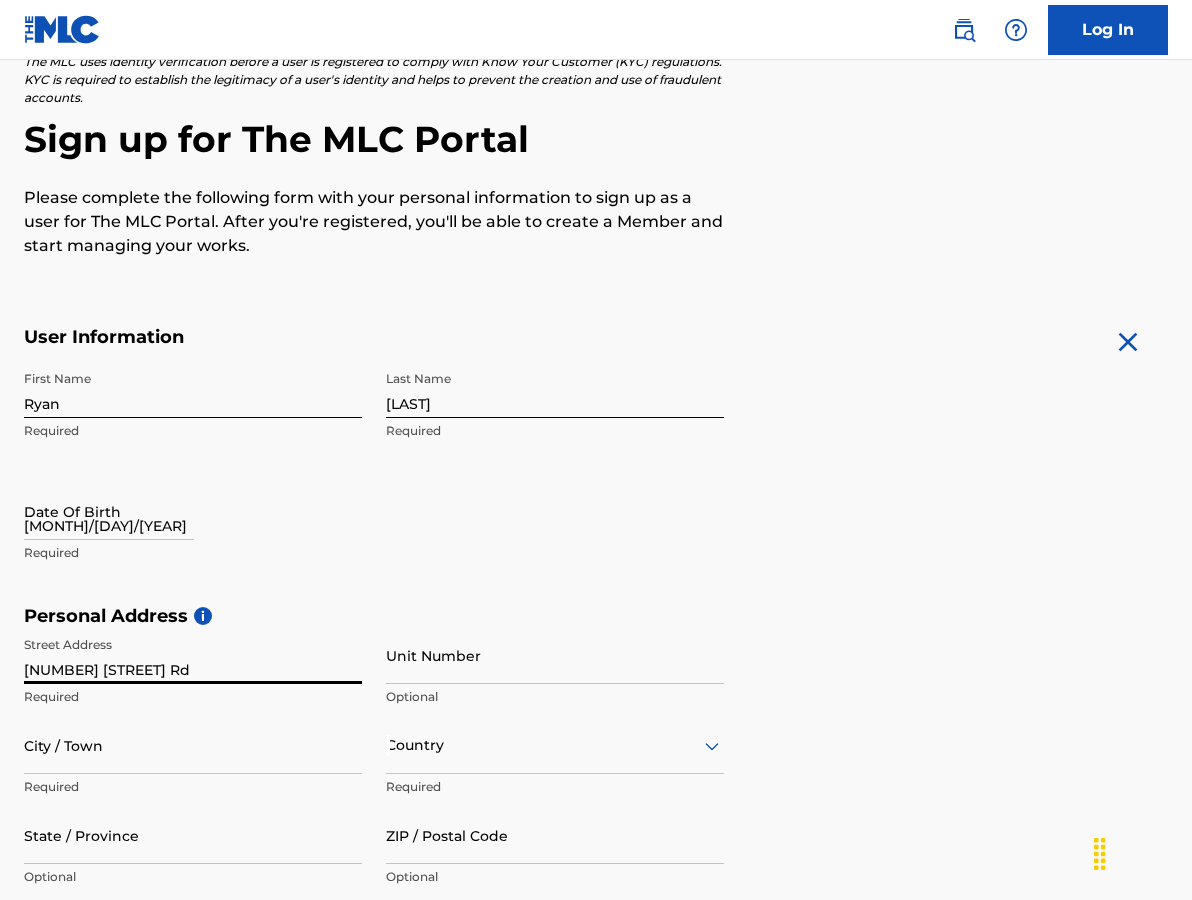 scroll, scrollTop: 143, scrollLeft: 0, axis: vertical 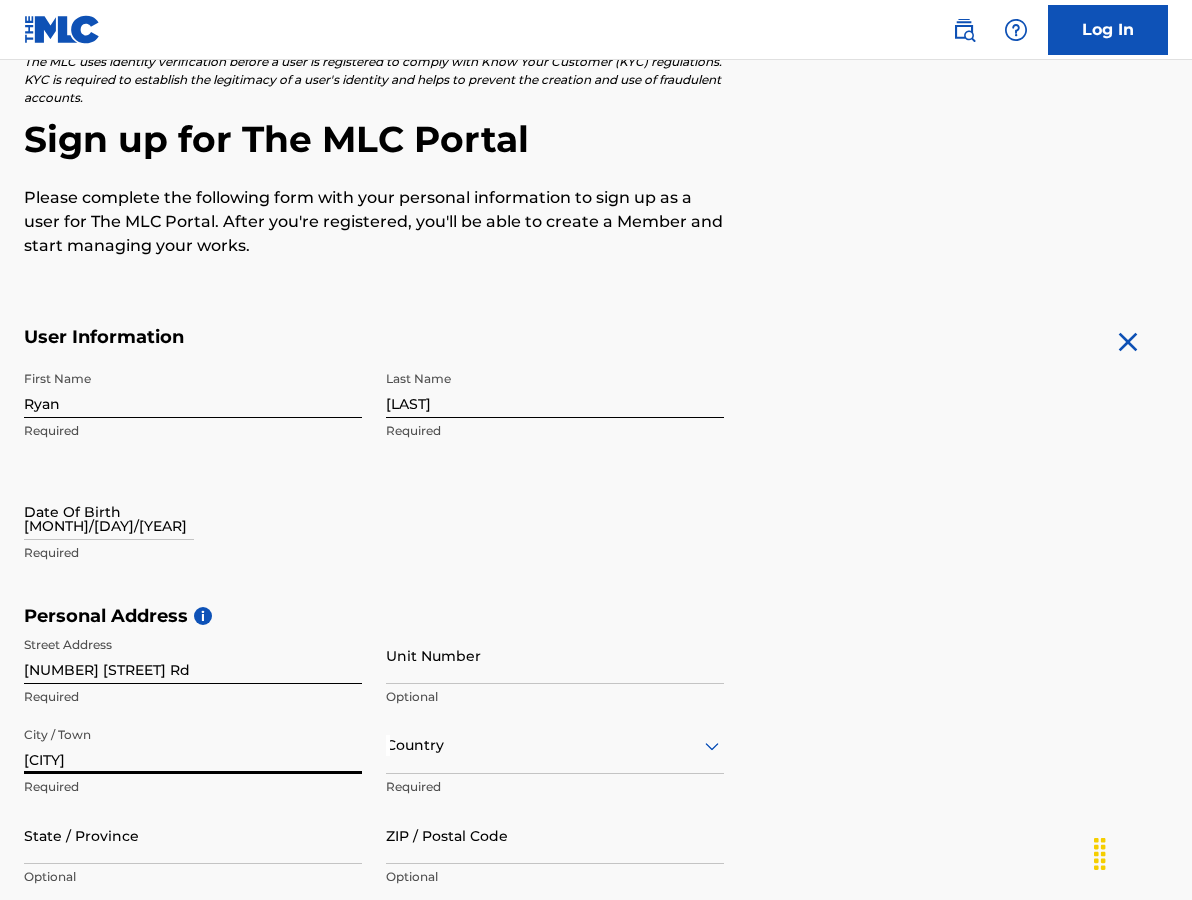 type on "Malibu" 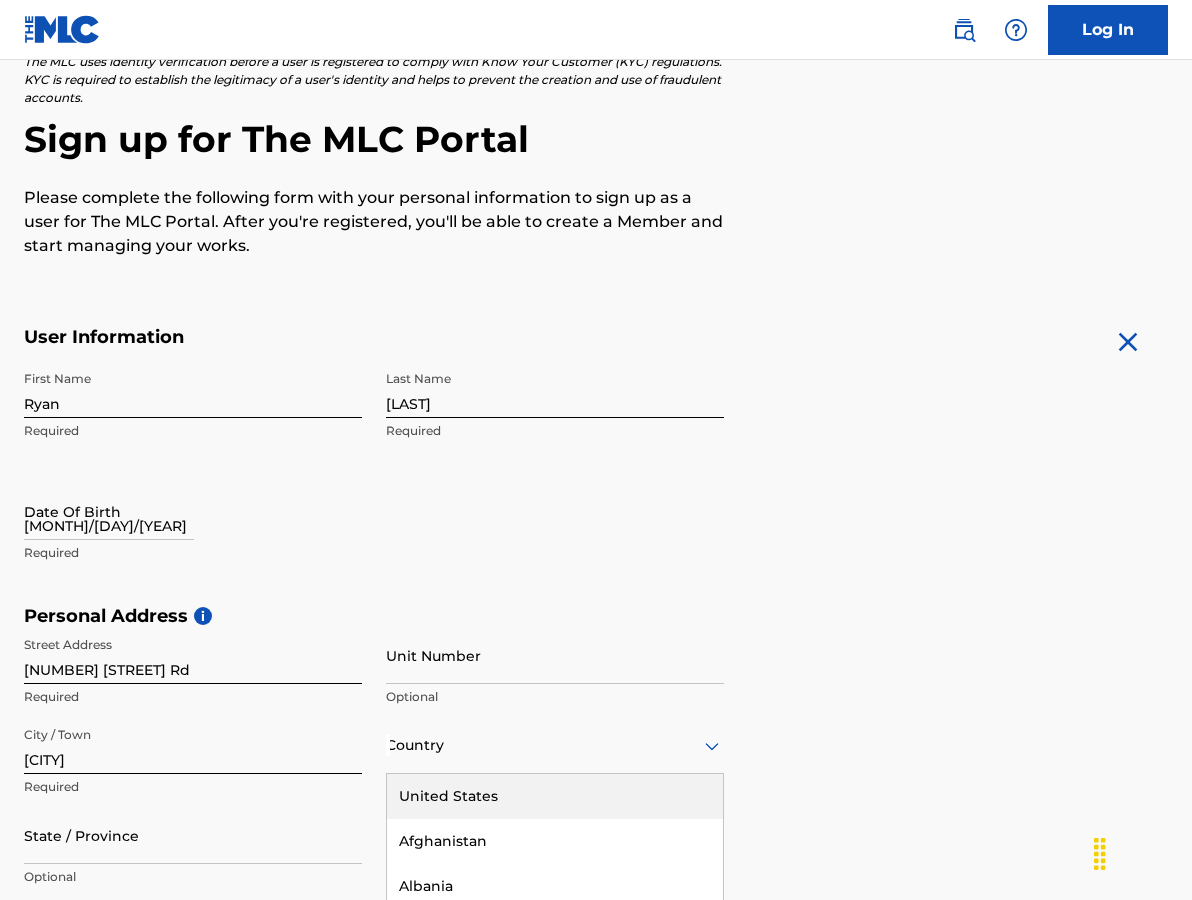 scroll, scrollTop: 317, scrollLeft: 0, axis: vertical 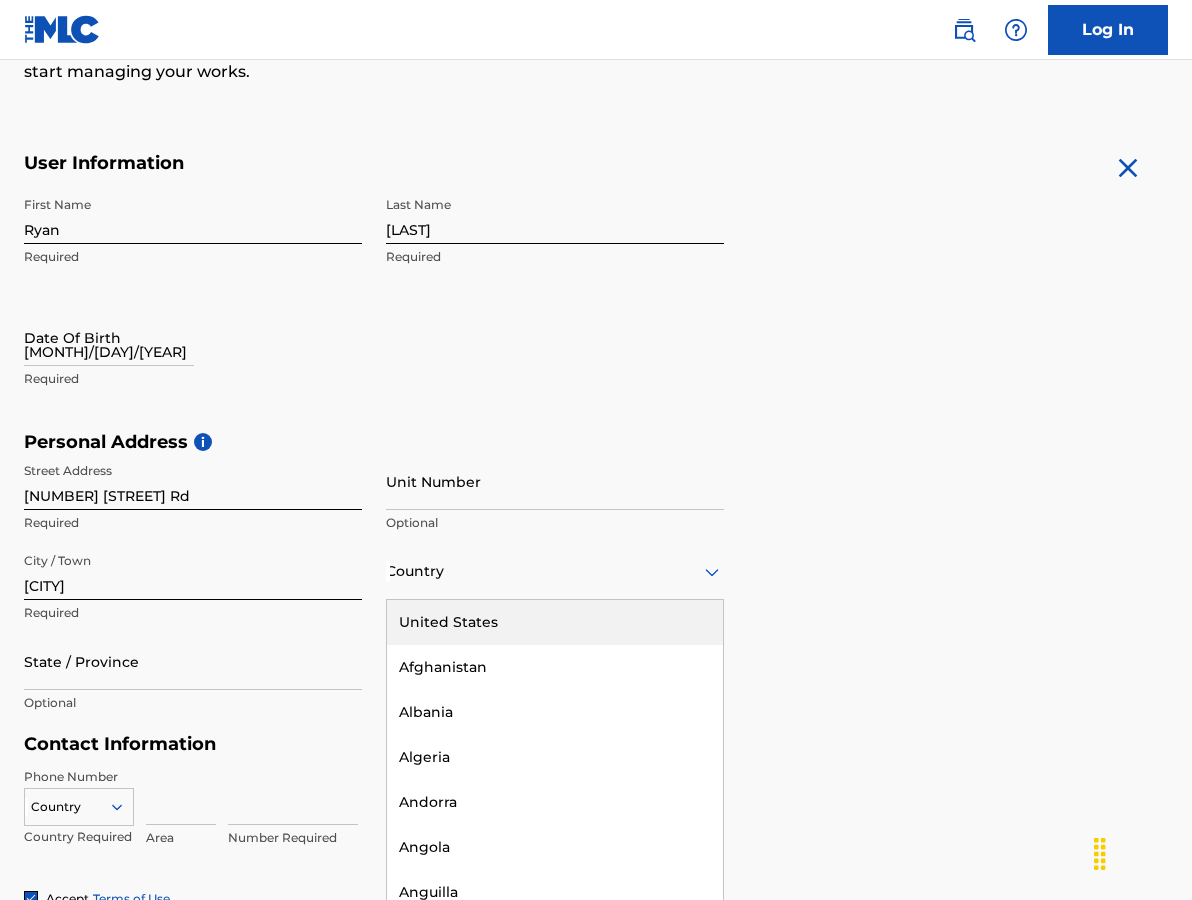 click on "United States, 1 of 223. 223 results available. Use Up and Down to choose options, press Enter to select the currently focused option, press Escape to exit the menu, press Tab to select the option and exit the menu. Country United States Afghanistan Albania Algeria Andorra Angola Anguilla Antigua and Barbuda Argentina Armenia Aruba Australia Austria Azerbaijan Bahamas Bahrain Bangladesh Barbados Belarus Belgium Belize Benin Bermuda Bhutan Bolivia Bosnia and Herzegovina Botswana Brazil Brunei Darussalam Bulgaria Burkina Faso Burundi Cambodia Cameroon Canada Cape Verde Cayman Islands Central African Republic Chad Chile China Colombia Comoros Congo Congo, the Democratic Republic of the Cook Islands Costa Rica Cote D'Ivoire Croatia Cuba Cyprus Czech Republic Denmark Djibouti Dominica Dominican Republic Ecuador Egypt El Salvador Equatorial Guinea Eritrea Estonia Ethiopia Falkland Islands (Malvinas) Faroe Islands Fiji Finland France French Guiana French Polynesia Gabon Gambia Georgia Germany Ghana Gibraltar Greece" at bounding box center [555, 571] 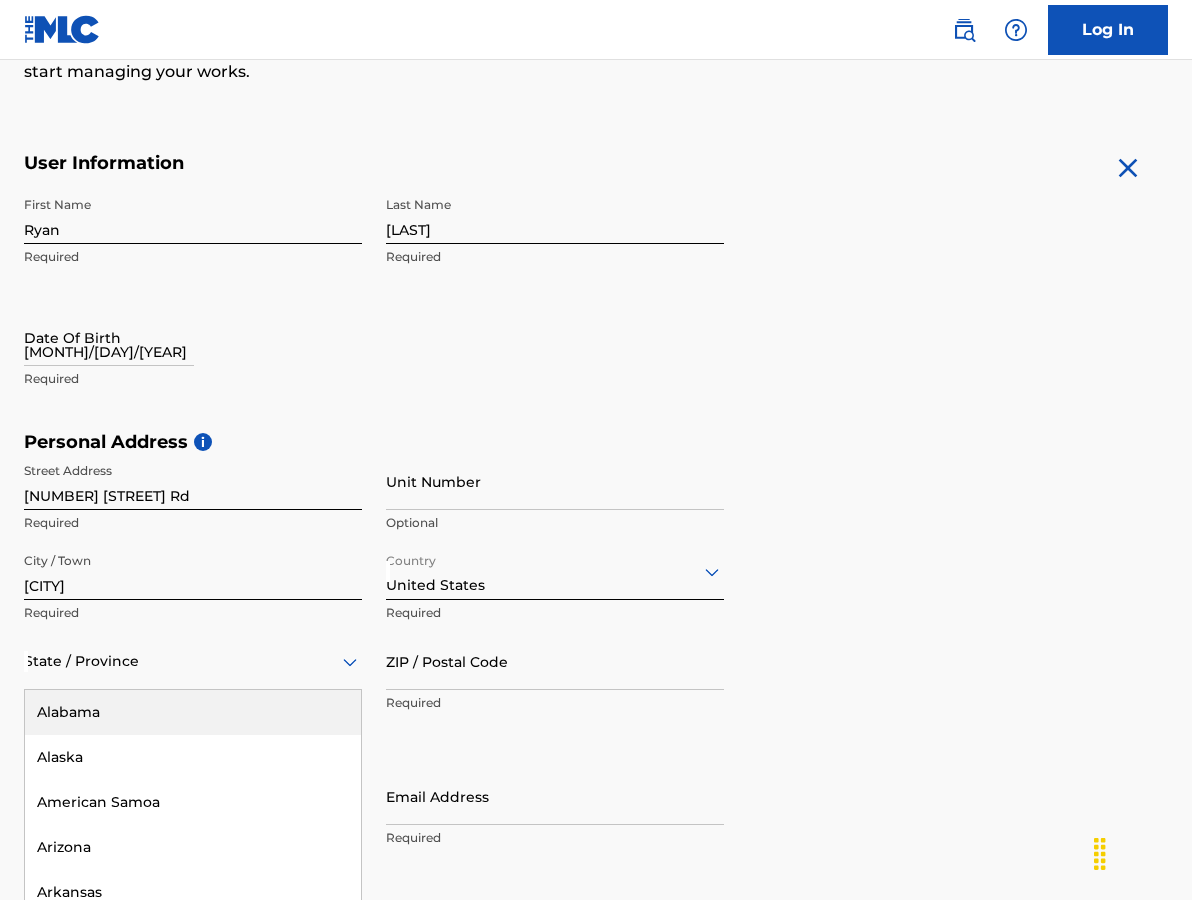 scroll, scrollTop: 407, scrollLeft: 0, axis: vertical 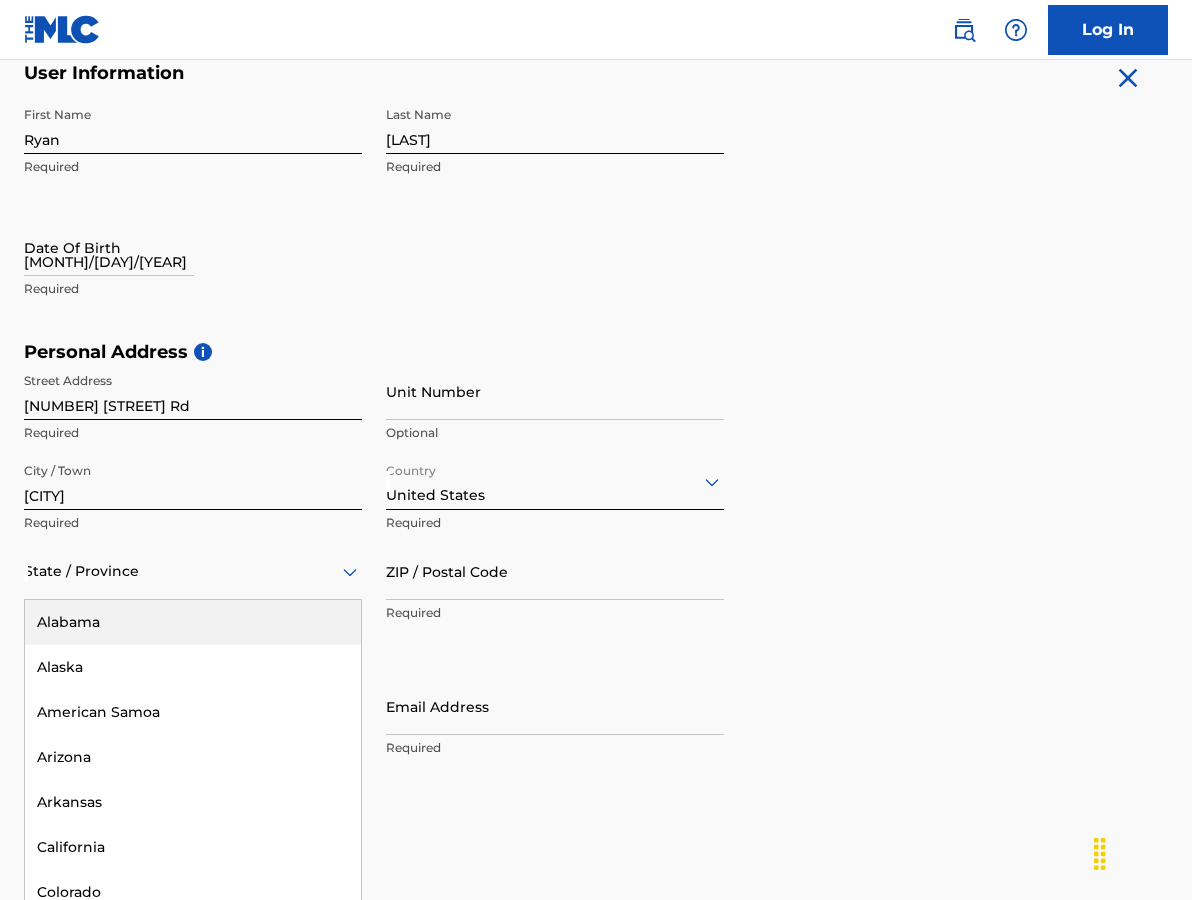 click on "Alabama, 1 of 57. 57 results available. Use Up and Down to choose options, press Enter to select the currently focused option, press Escape to exit the menu, press Tab to select the option and exit the menu. State / Province Alabama Alaska American Samoa Arizona Arkansas California Colorado Connecticut Delaware District of Columbia Florida Georgia Guam Hawaii Idaho Illinois Indiana Iowa Kansas Kentucky Louisiana Maine Maryland Massachusetts Michigan Minnesota Mississippi Missouri Montana Nebraska Nevada New Hampshire New Jersey New Mexico New York North Carolina North Dakota Northern Mariana Islands Ohio Oklahoma Oregon Pennsylvania Puerto Rico Puerto Rico Rhode Island South Carolina South Dakota Tennessee Texas Utah Vermont Virgin Islands, U.S. Virginia Washington West Virginia Wisconsin Wyoming" at bounding box center [193, 571] 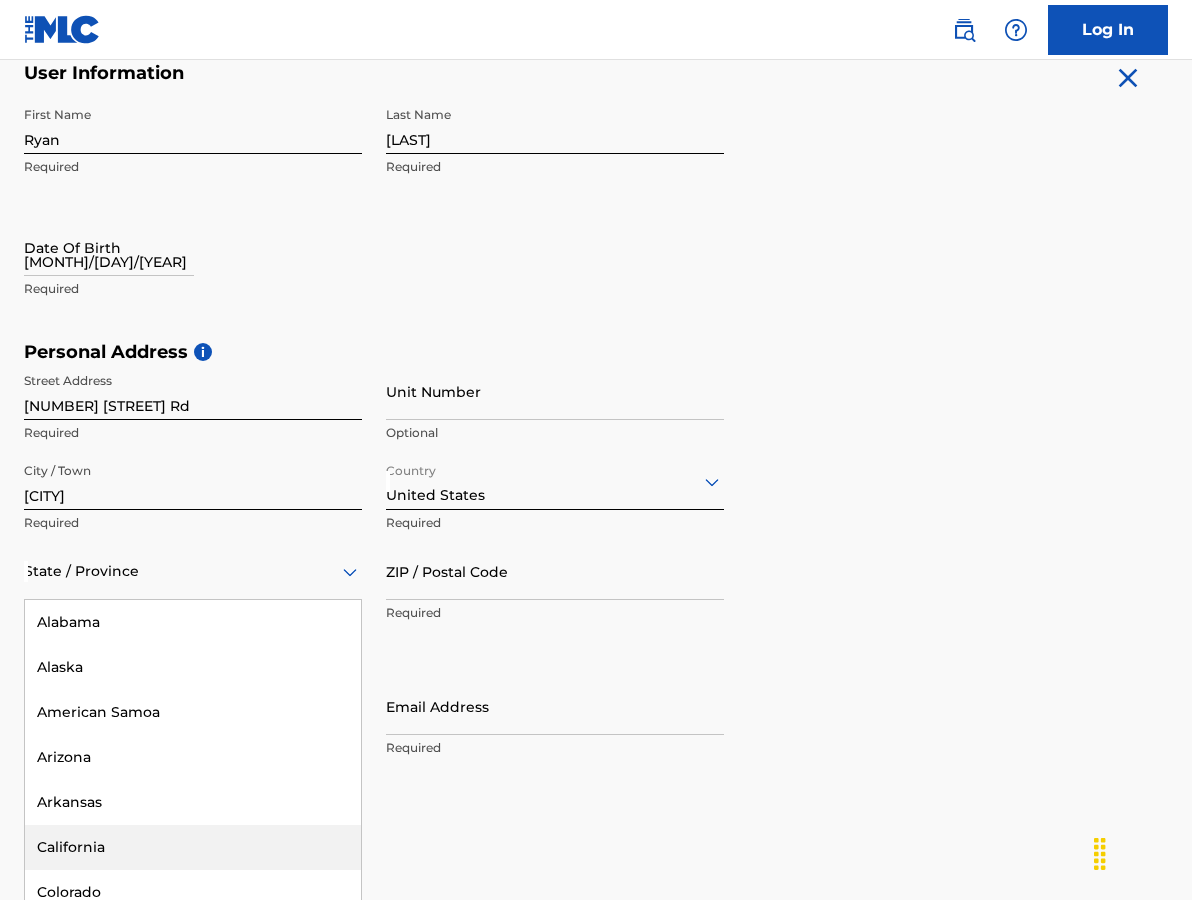 click on "California" at bounding box center [193, 847] 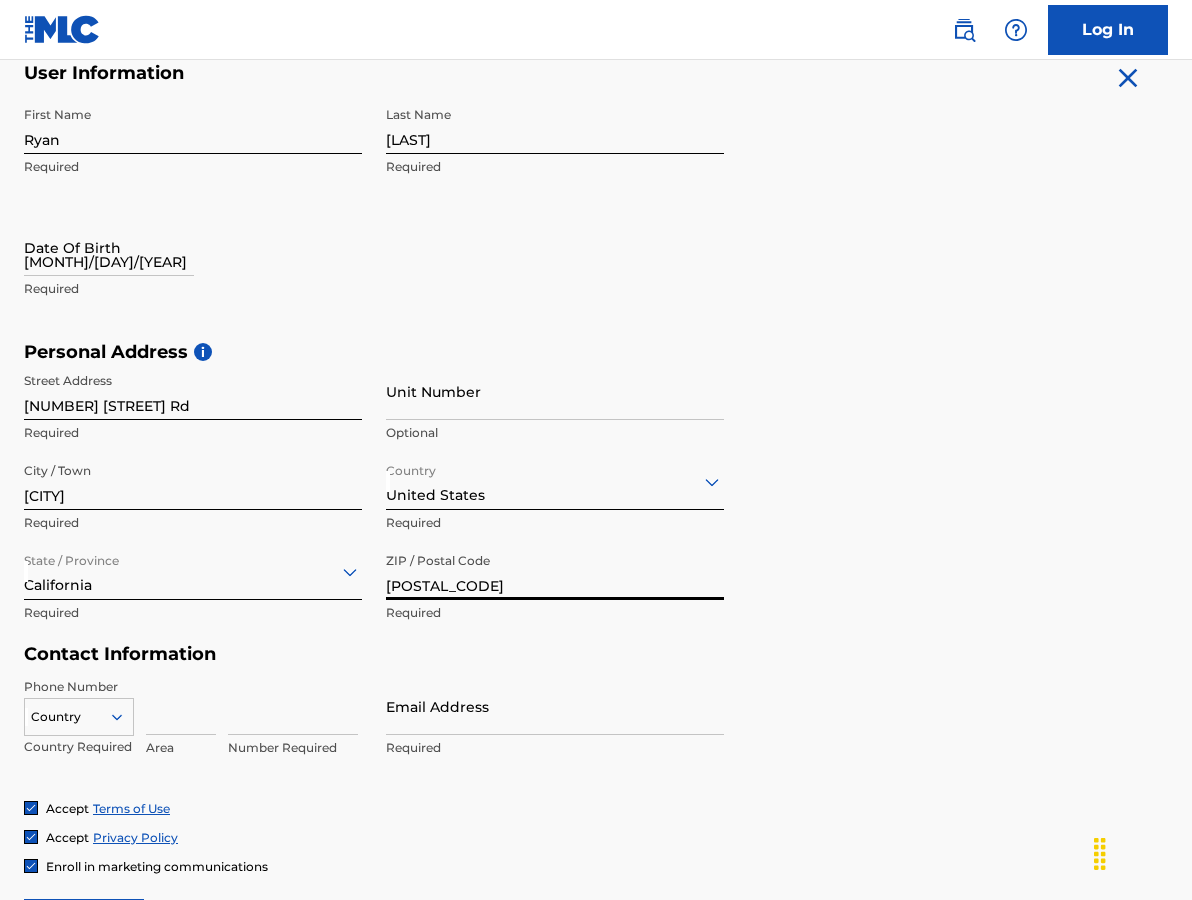 type on "90265" 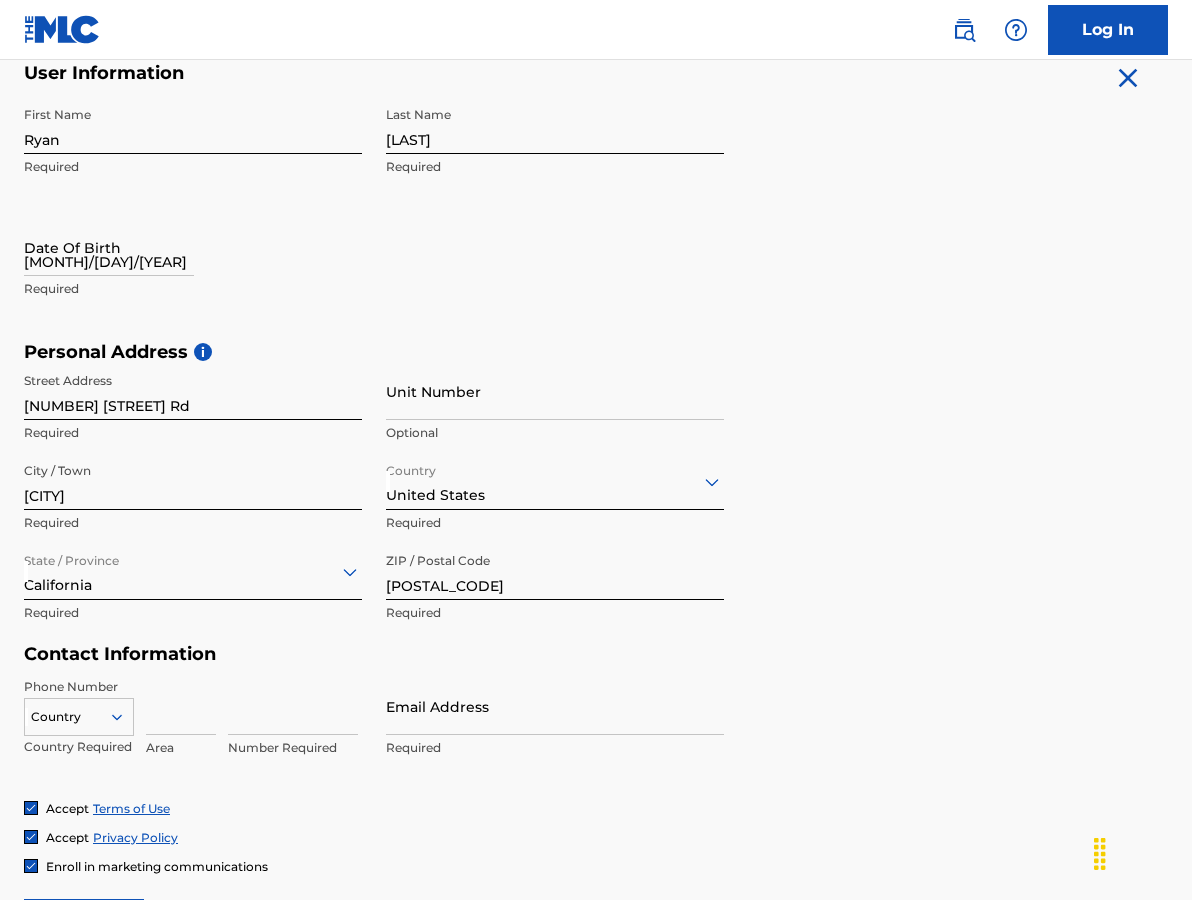 click on "Personal Address i Street Address 27349 Old Chimney Rd Required Unit Number Optional City / Town Malibu Required Country United States Required State / Province California Required ZIP / Postal Code 90265 Required" at bounding box center [596, 492] 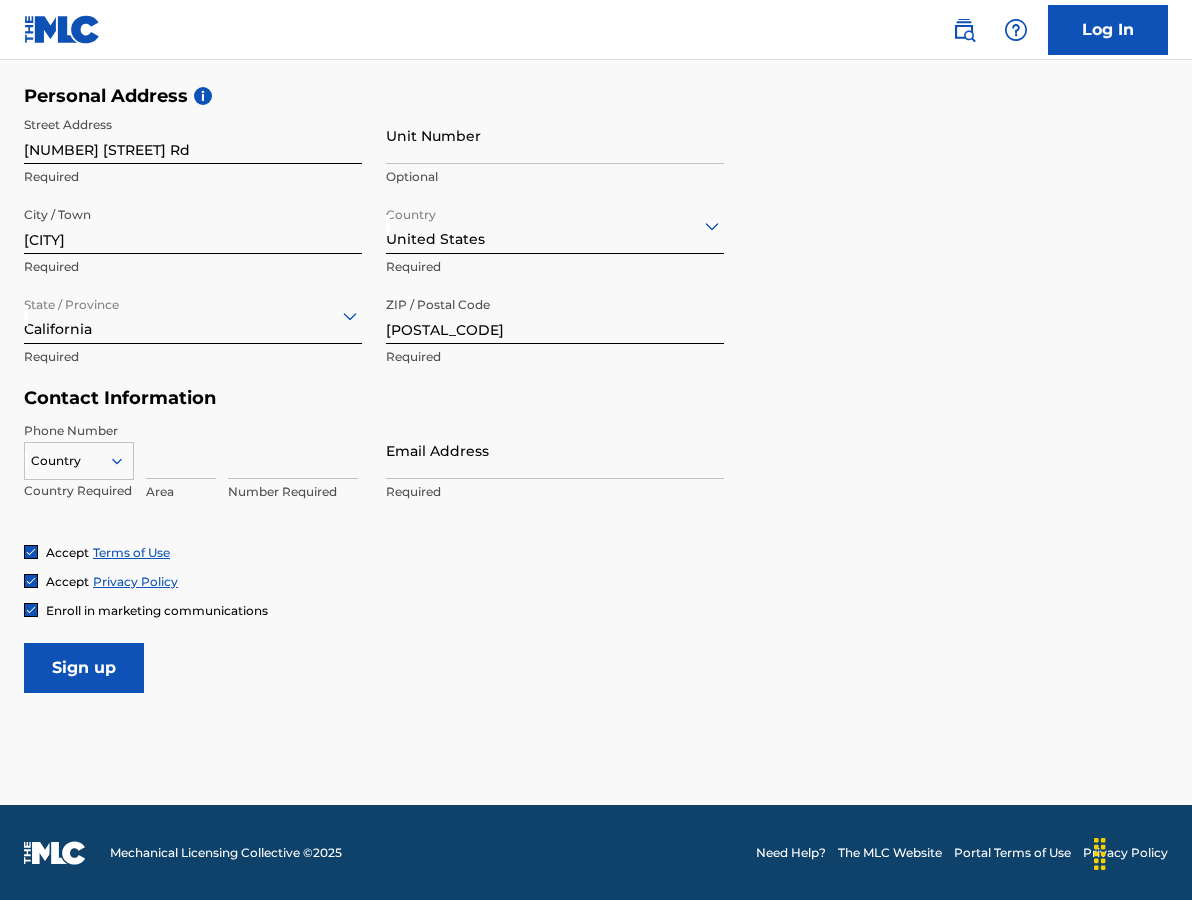 scroll, scrollTop: 662, scrollLeft: 0, axis: vertical 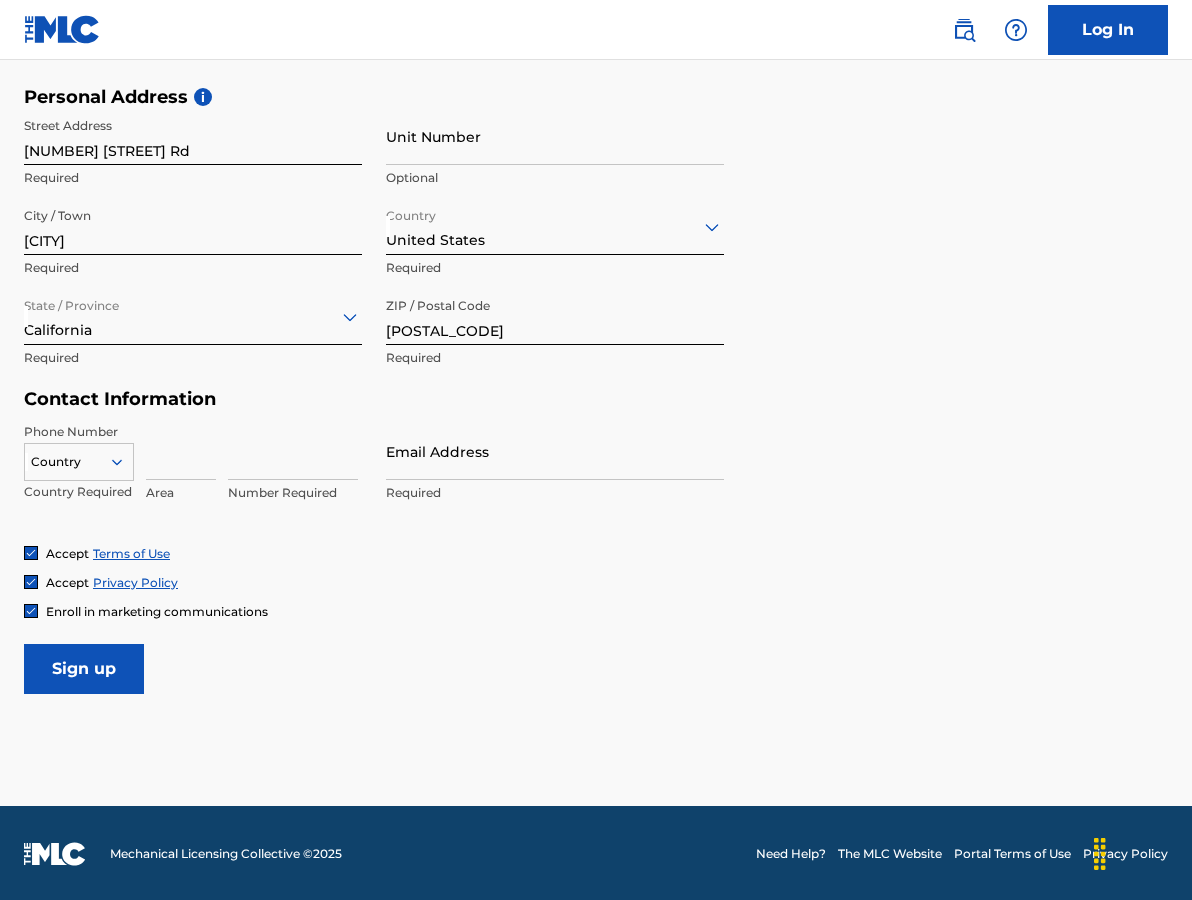click at bounding box center (181, 451) 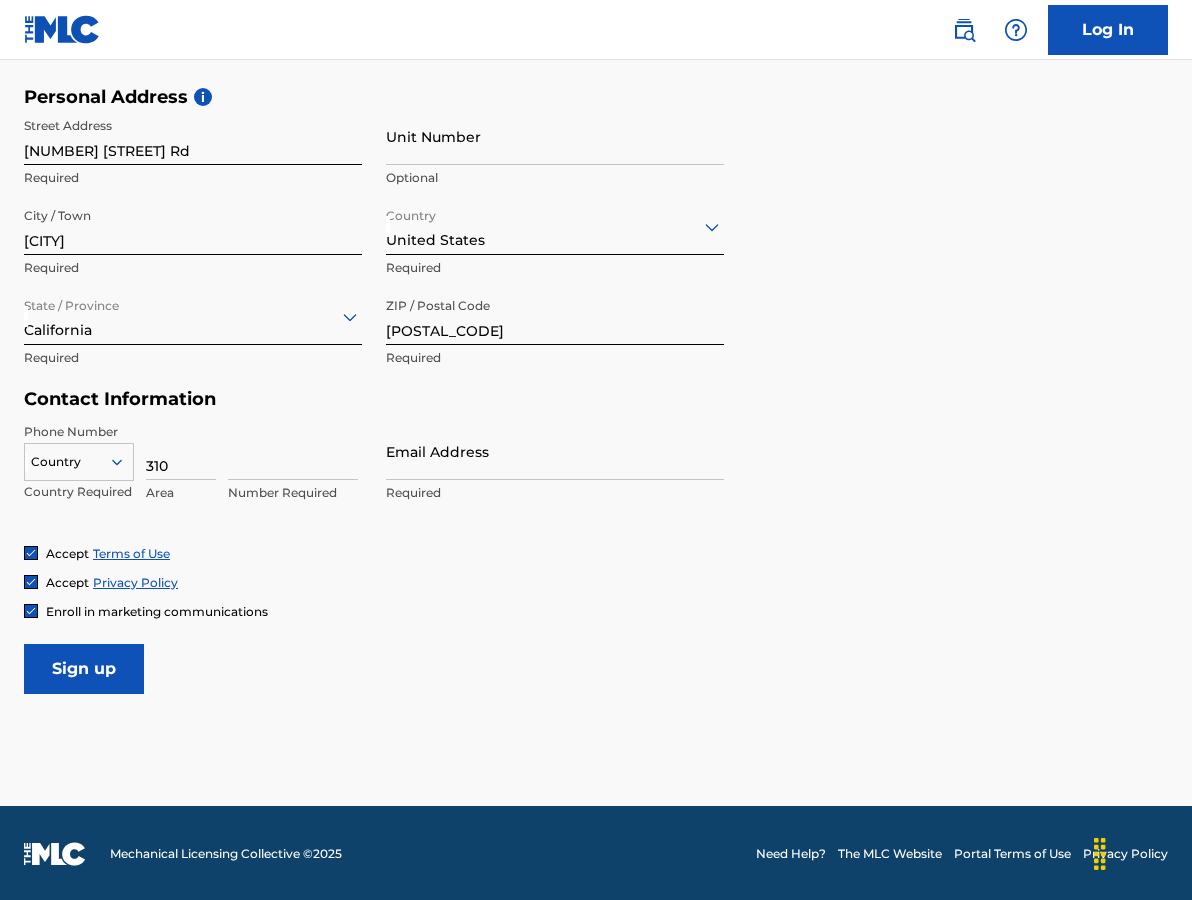 type on "310" 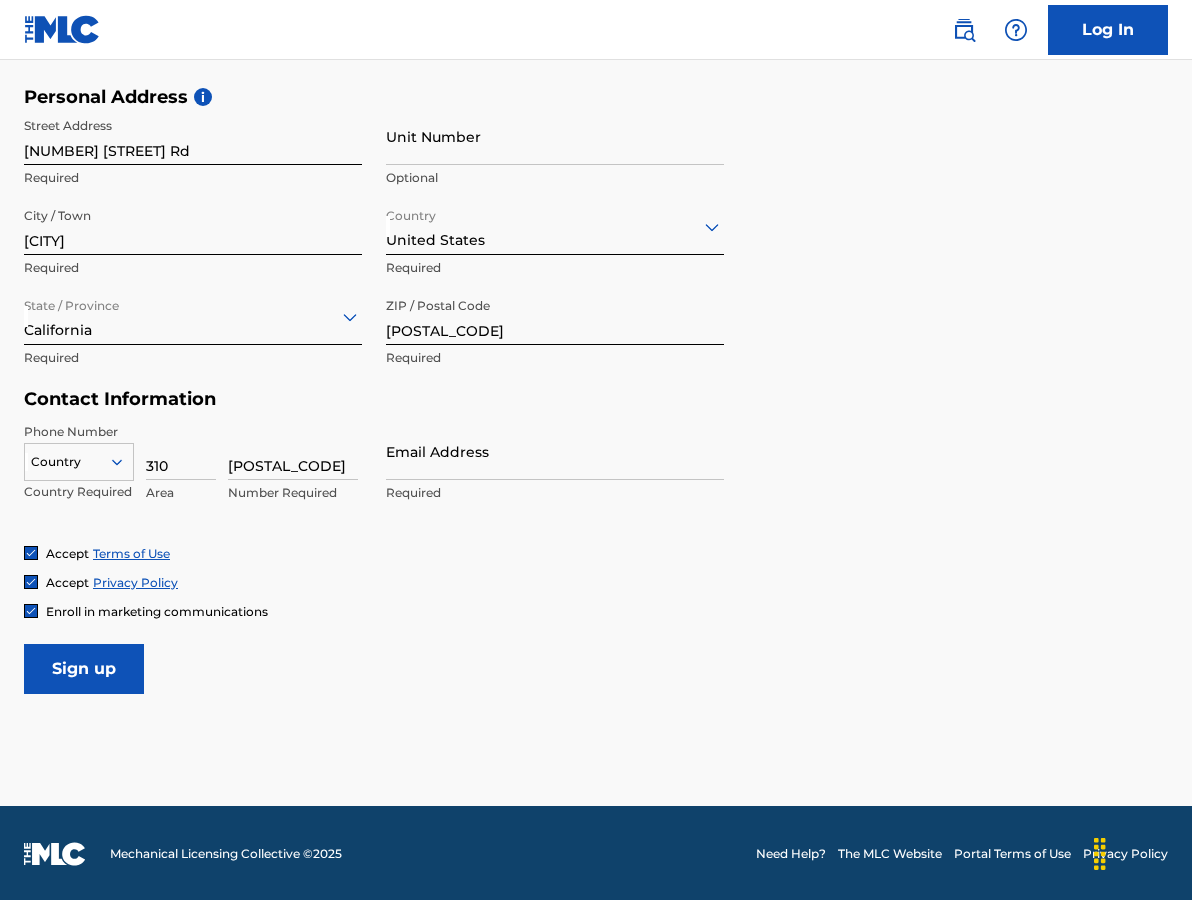 type on "8961543" 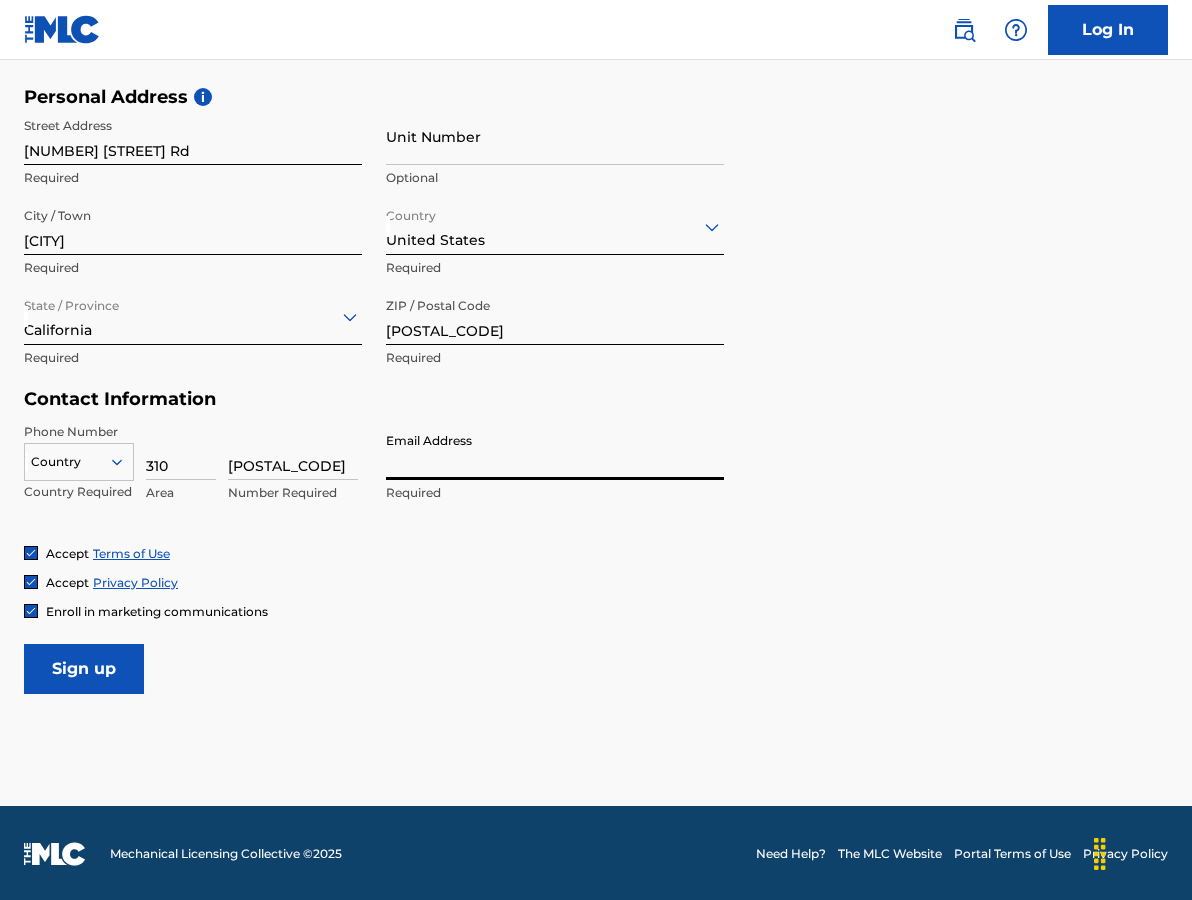 type on "[USERNAME]@example.com" 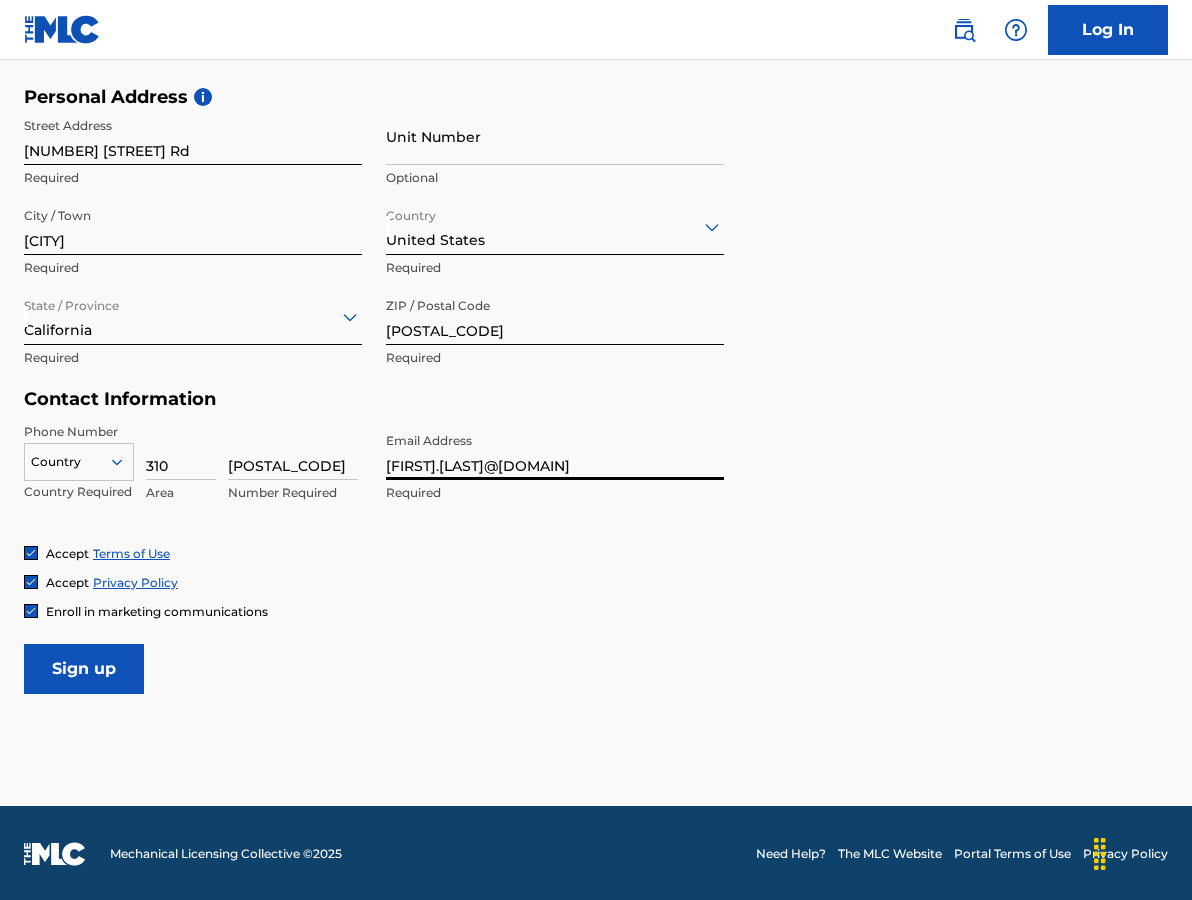 click on "Sign up" at bounding box center (84, 669) 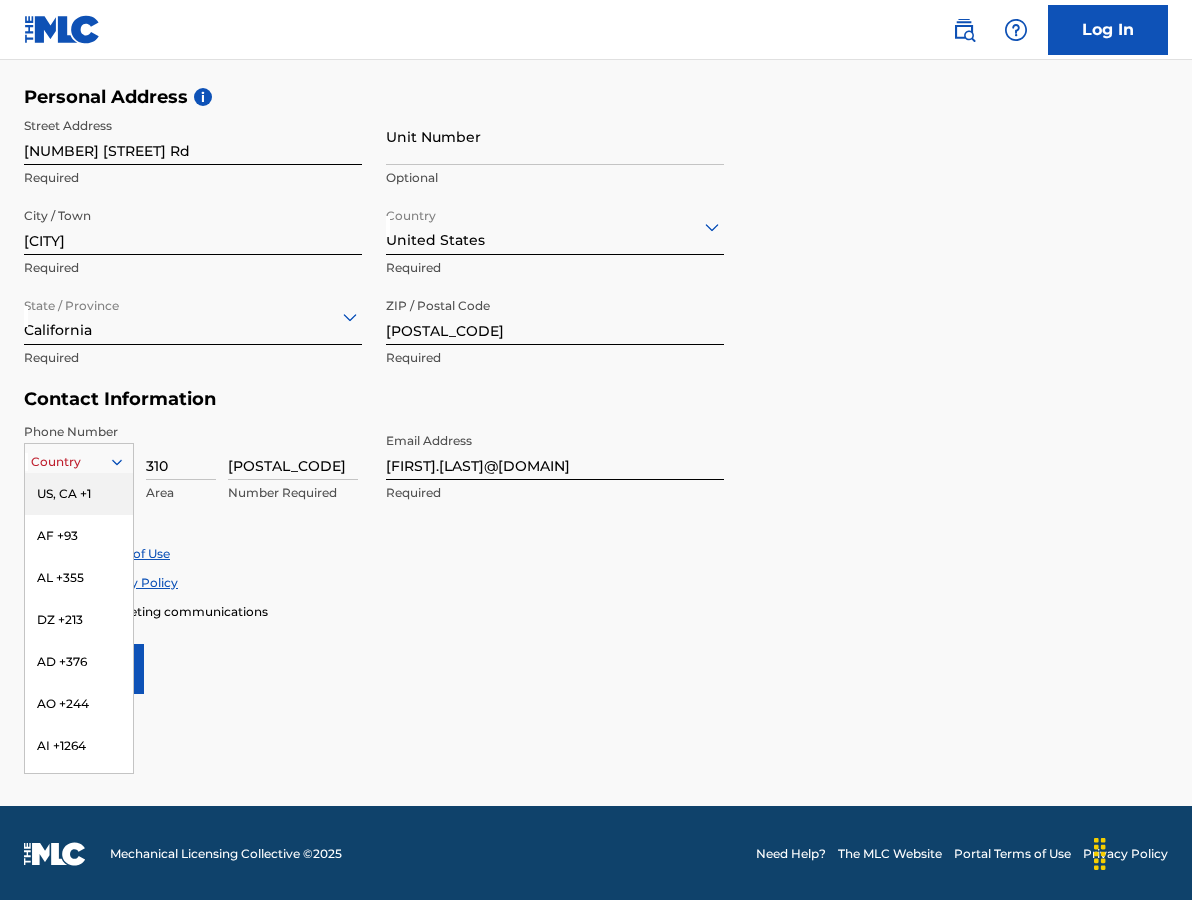 click at bounding box center (79, 462) 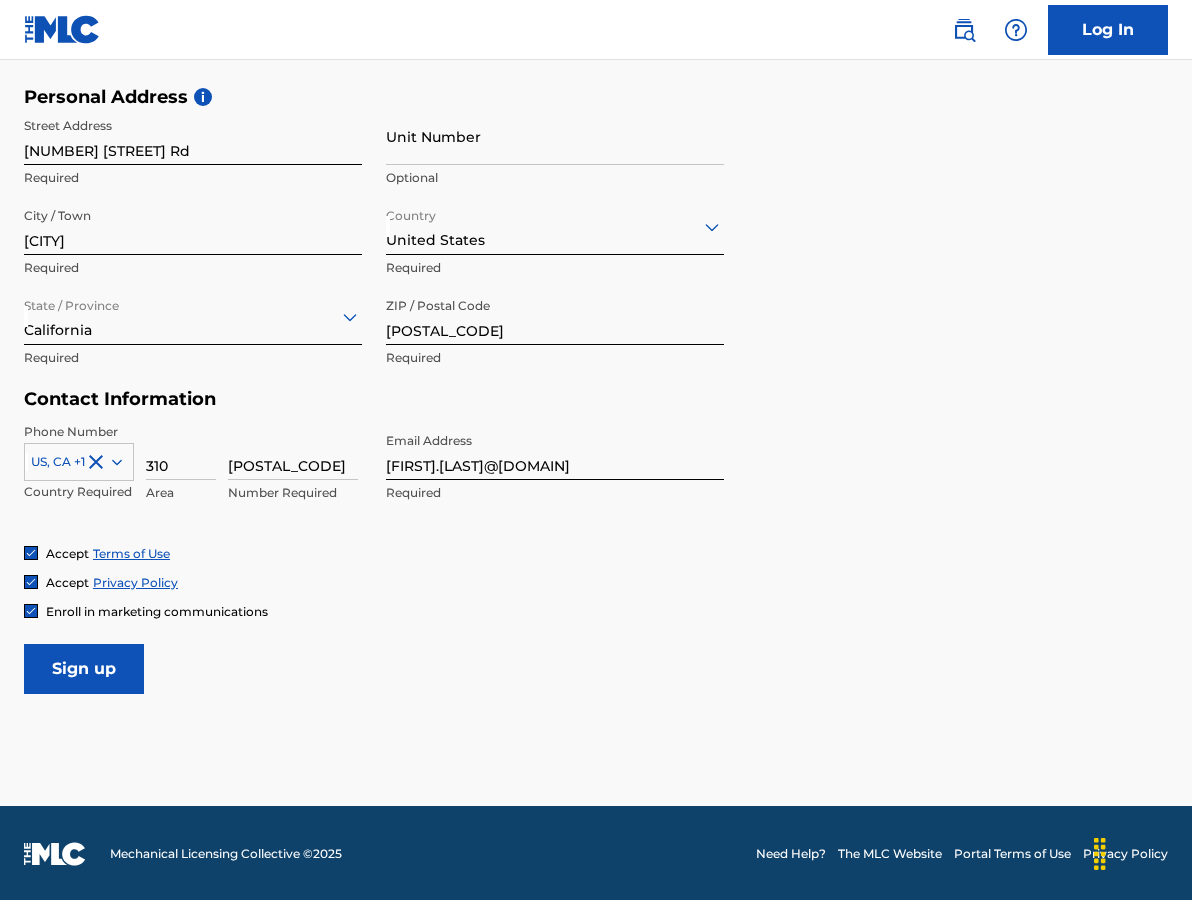 click on "Sign up" at bounding box center [84, 669] 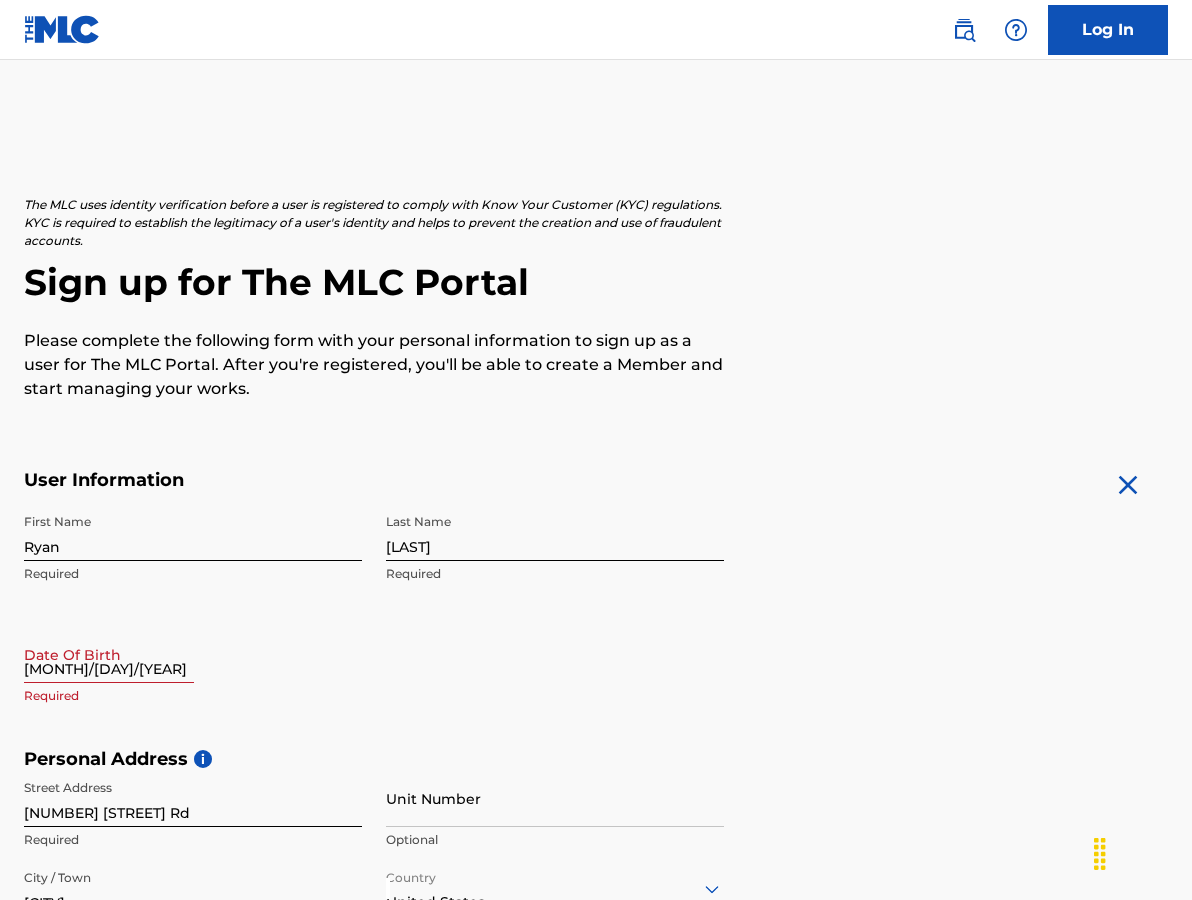 scroll, scrollTop: 0, scrollLeft: 0, axis: both 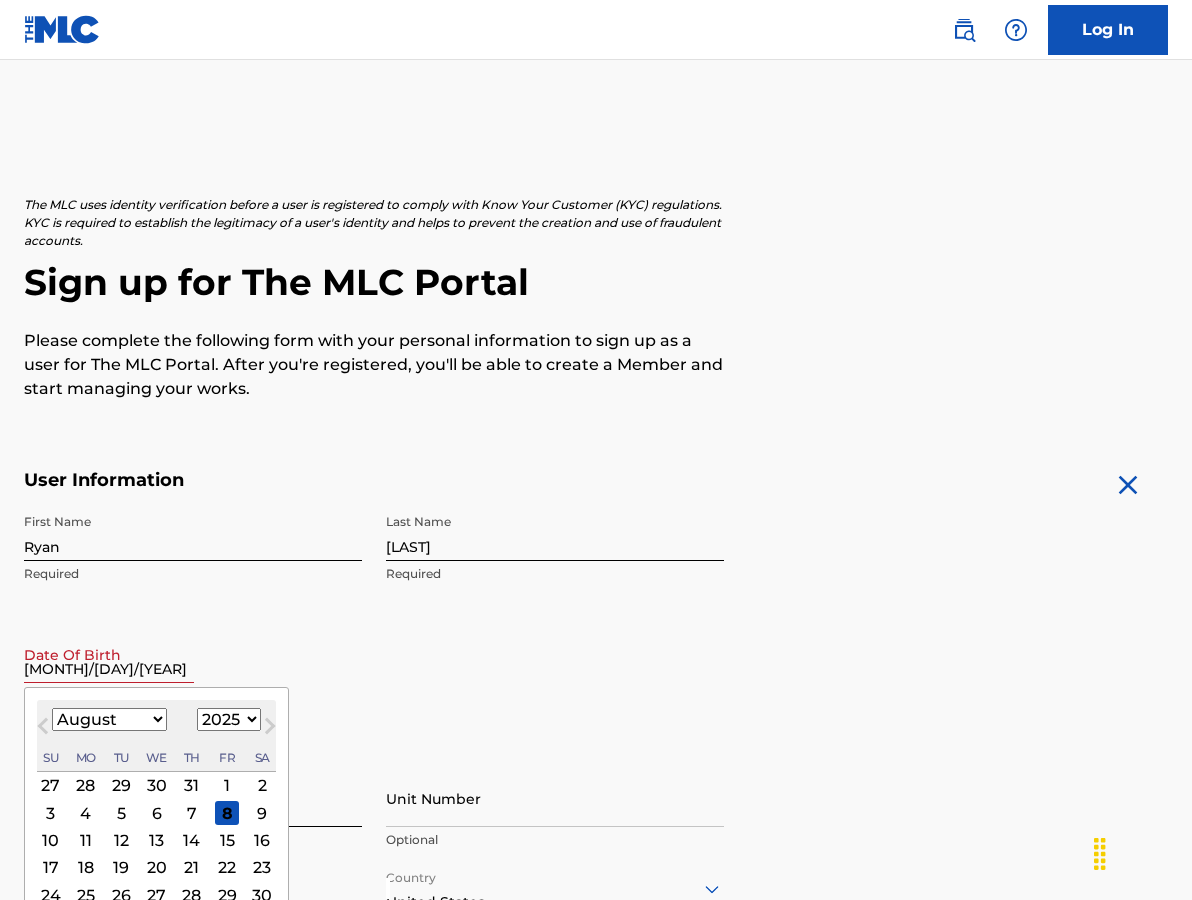 select on "10" 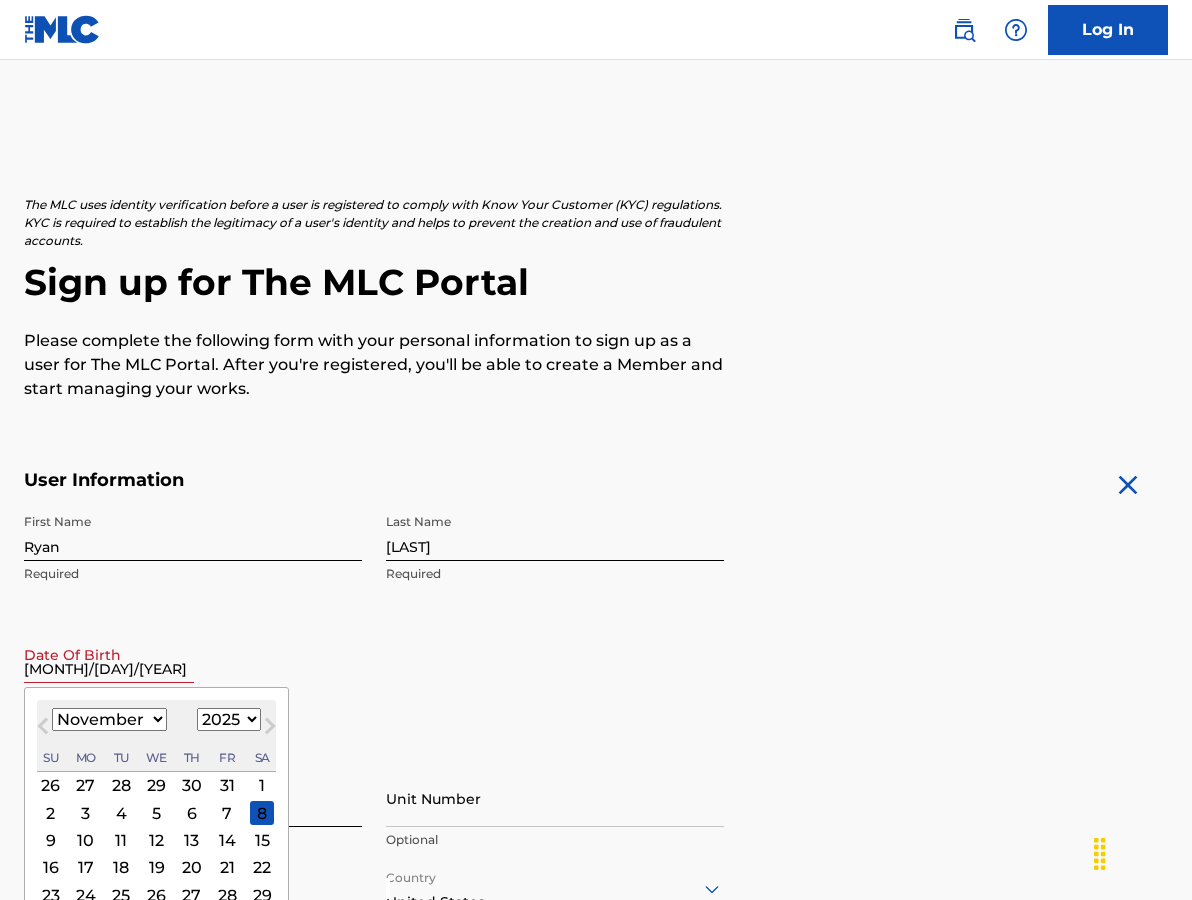 click on "14" at bounding box center [227, 840] 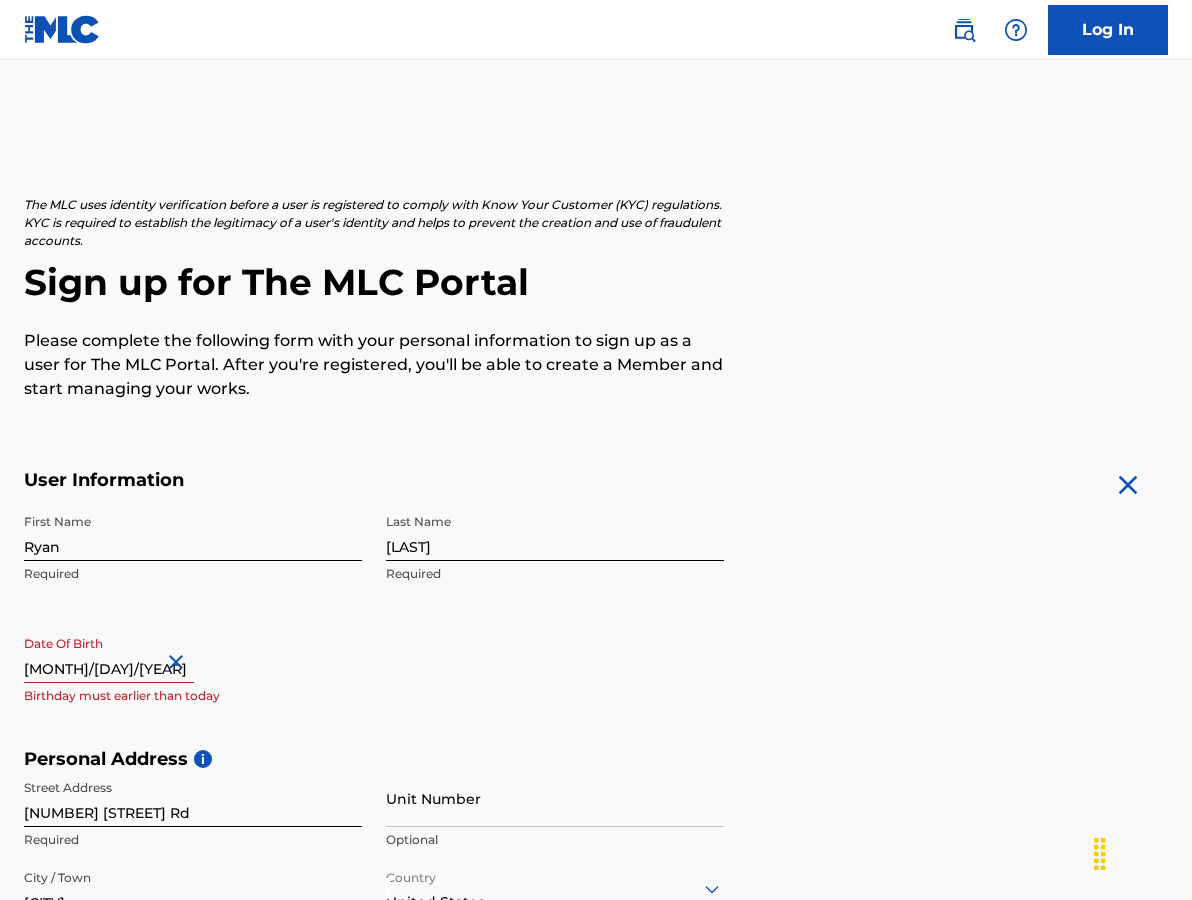 click on "11/14/1993" at bounding box center (109, 654) 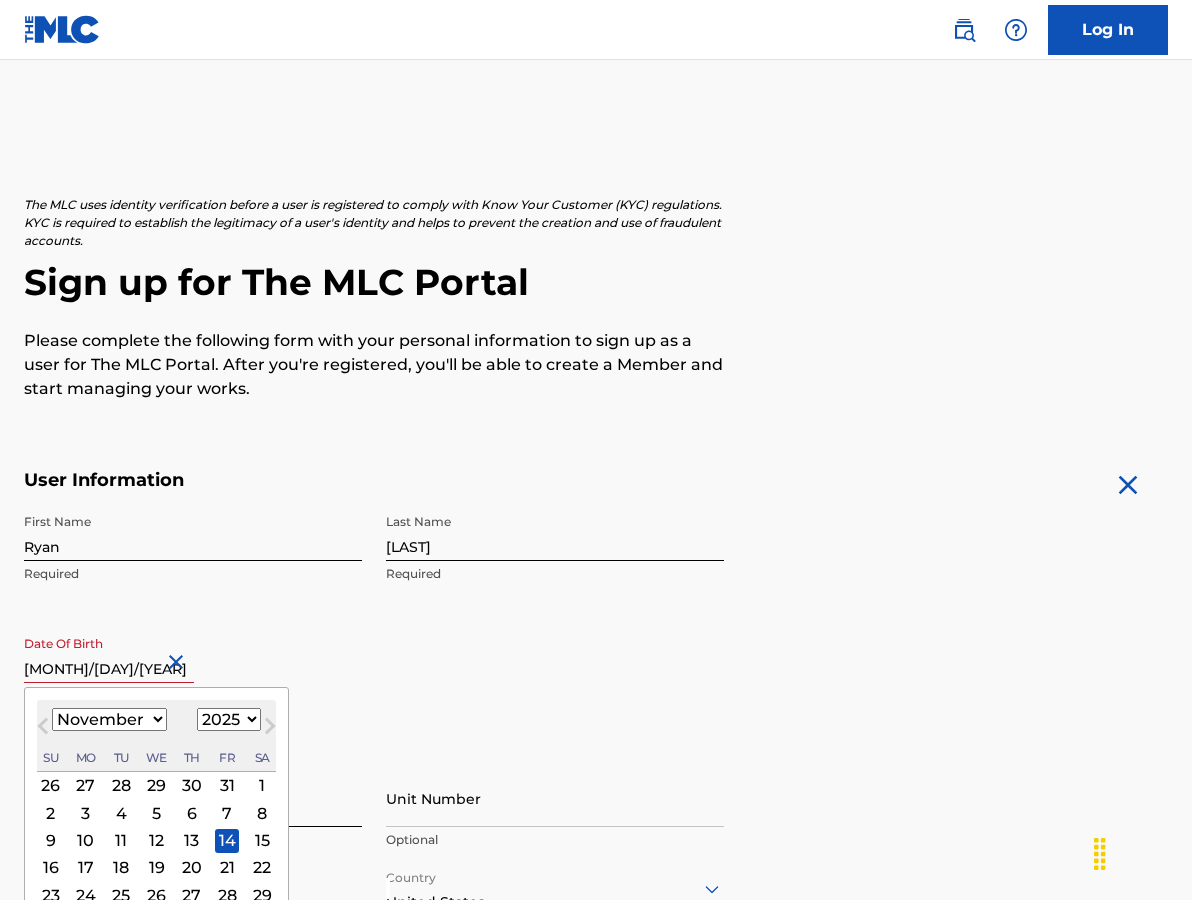 select on "1993" 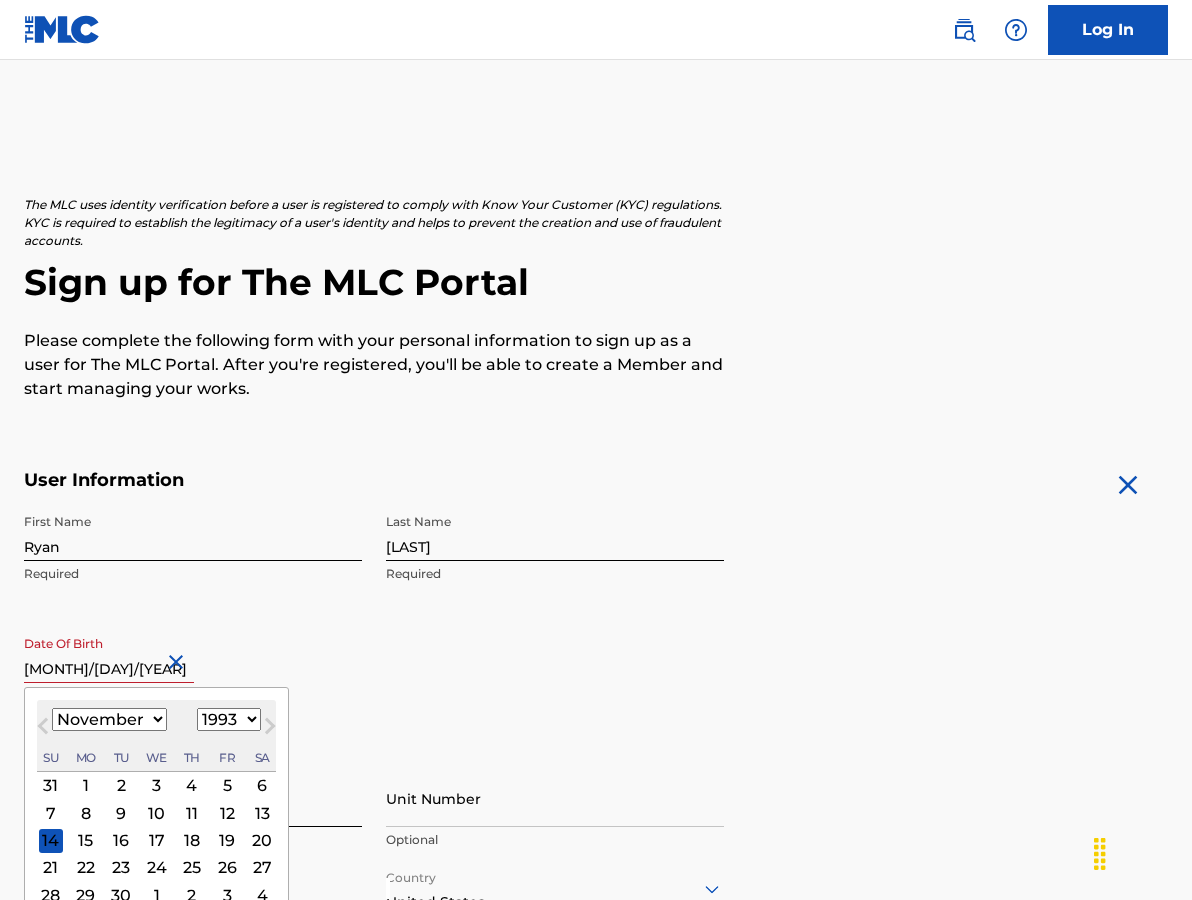 click on "User Information First Name Ryan Required Last Name Rembert Required Date Of Birth 11/14/1993 November 1993 Previous Month Next Month November 1993 January February March April May June July August September October November December 1899 1900 1901 1902 1903 1904 1905 1906 1907 1908 1909 1910 1911 1912 1913 1914 1915 1916 1917 1918 1919 1920 1921 1922 1923 1924 1925 1926 1927 1928 1929 1930 1931 1932 1933 1934 1935 1936 1937 1938 1939 1940 1941 1942 1943 1944 1945 1946 1947 1948 1949 1950 1951 1952 1953 1954 1955 1956 1957 1958 1959 1960 1961 1962 1963 1964 1965 1966 1967 1968 1969 1970 1971 1972 1973 1974 1975 1976 1977 1978 1979 1980 1981 1982 1983 1984 1985 1986 1987 1988 1989 1990 1991 1992 1993 1994 1995 1996 1997 1998 1999 2000 2001 2002 2003 2004 2005 2006 2007 2008 2009 2010 2011 2012 2013 2014 2015 2016 2017 2018 2019 2020 2021 2022 2023 2024 2025 2026 2027 2028 2029 2030 2031 2032 2033 2034 2035 2036 2037 2038 2039 2040 2041 2042 2043 2044 2045 2046 2047 2048 2049 2050 2051 2052 2053 2054 2055 2056" at bounding box center [596, 912] 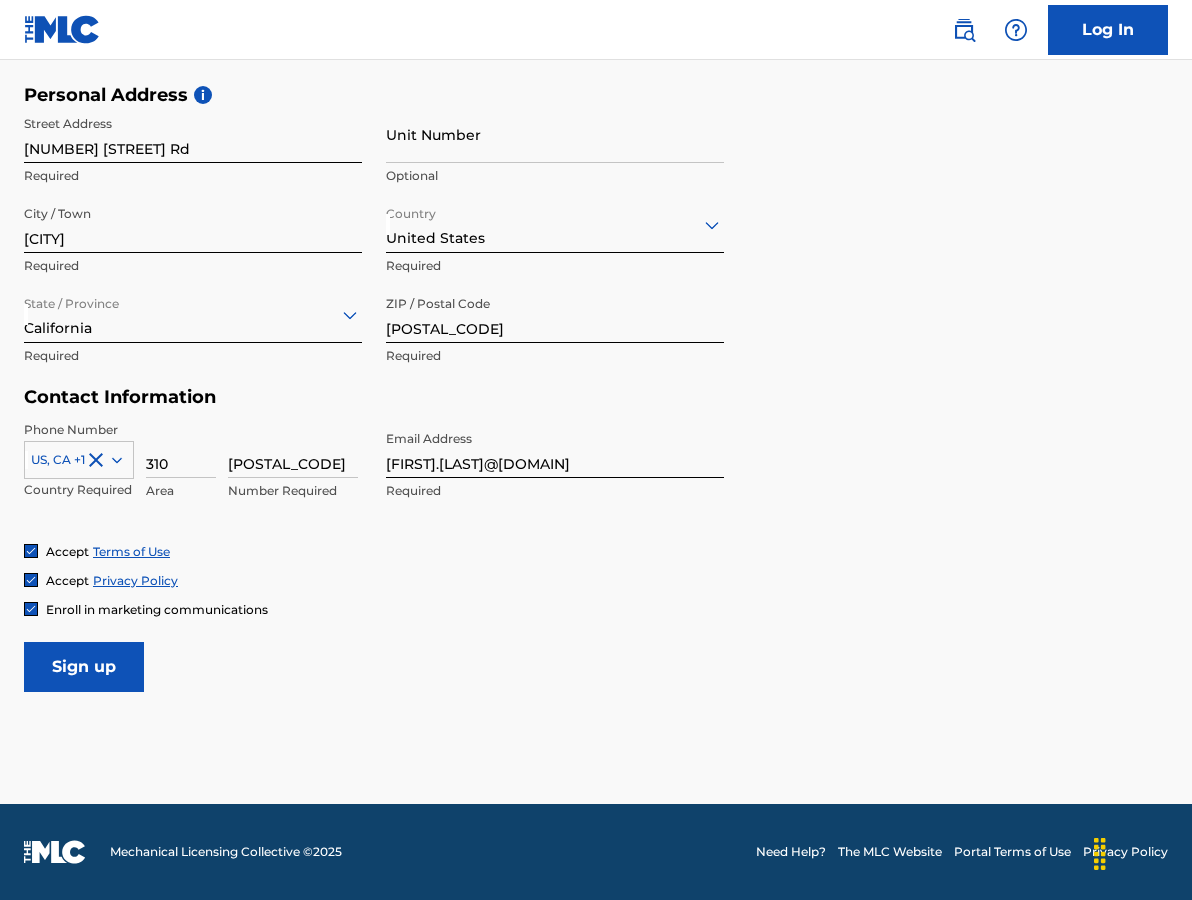 scroll, scrollTop: 662, scrollLeft: 0, axis: vertical 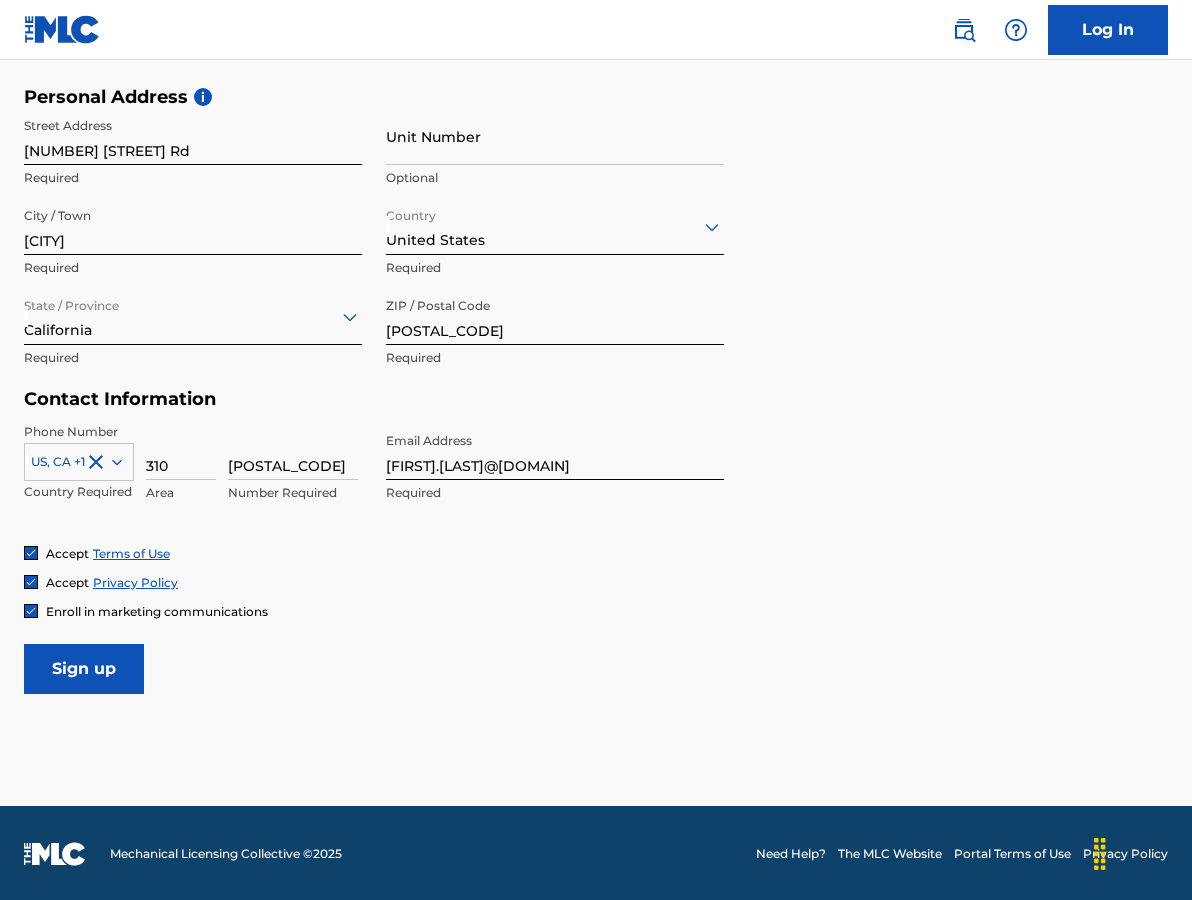 click on "Sign up" at bounding box center (84, 669) 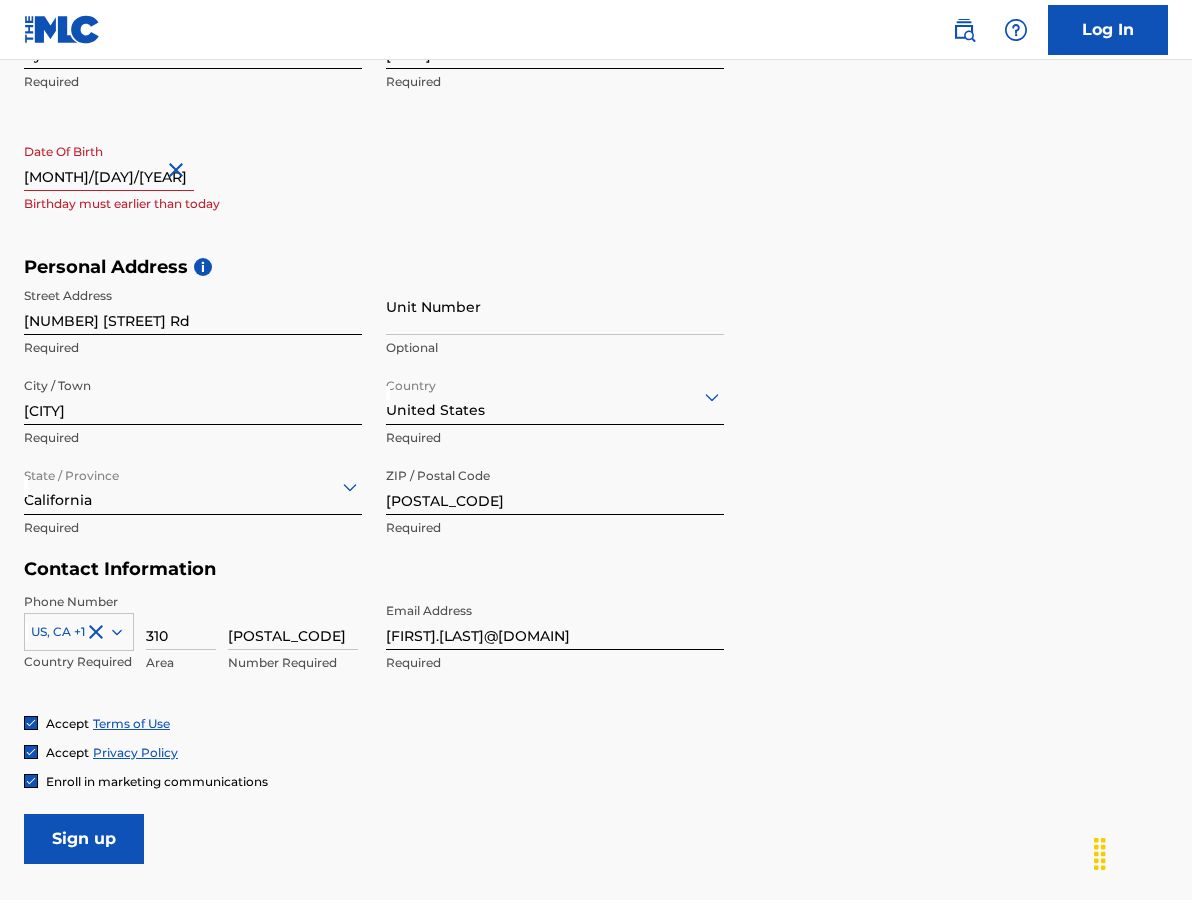 scroll, scrollTop: 485, scrollLeft: 0, axis: vertical 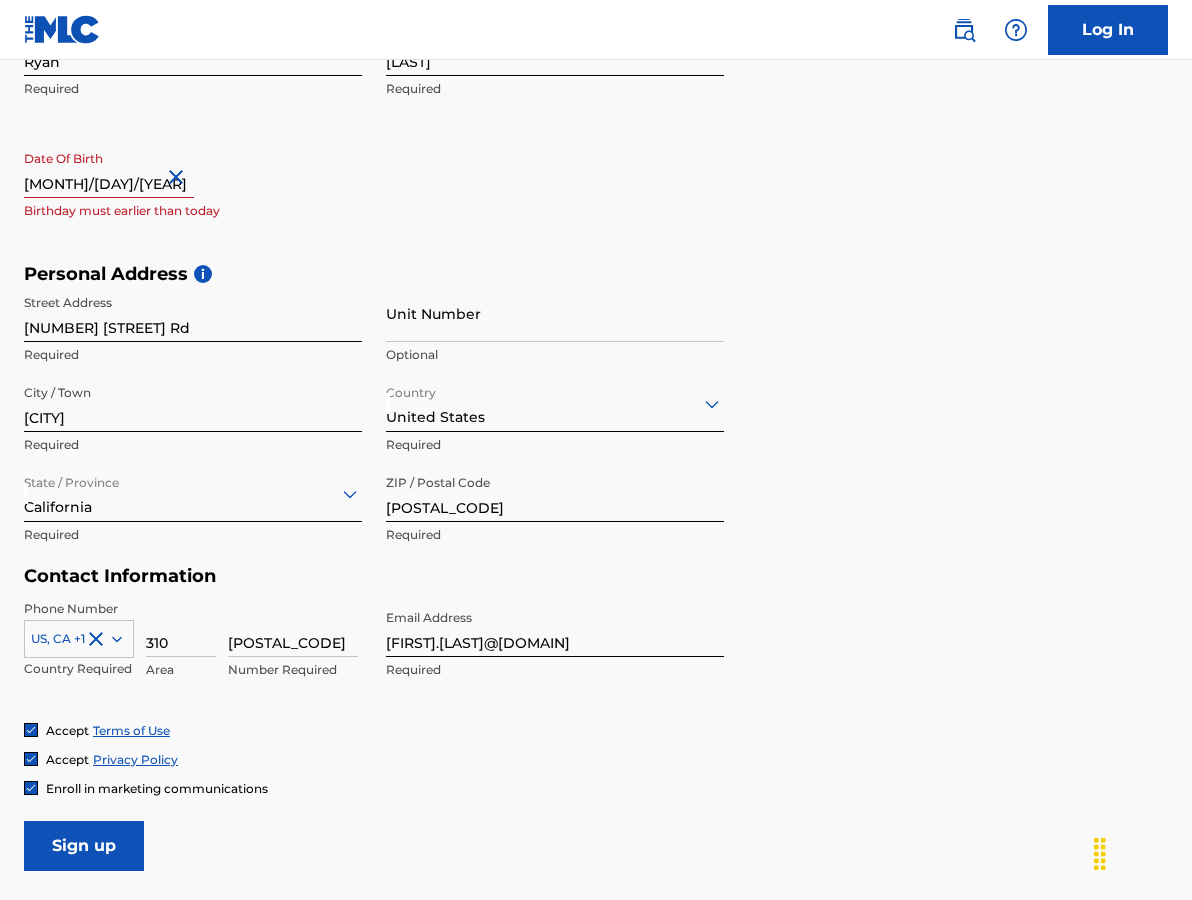 select on "10" 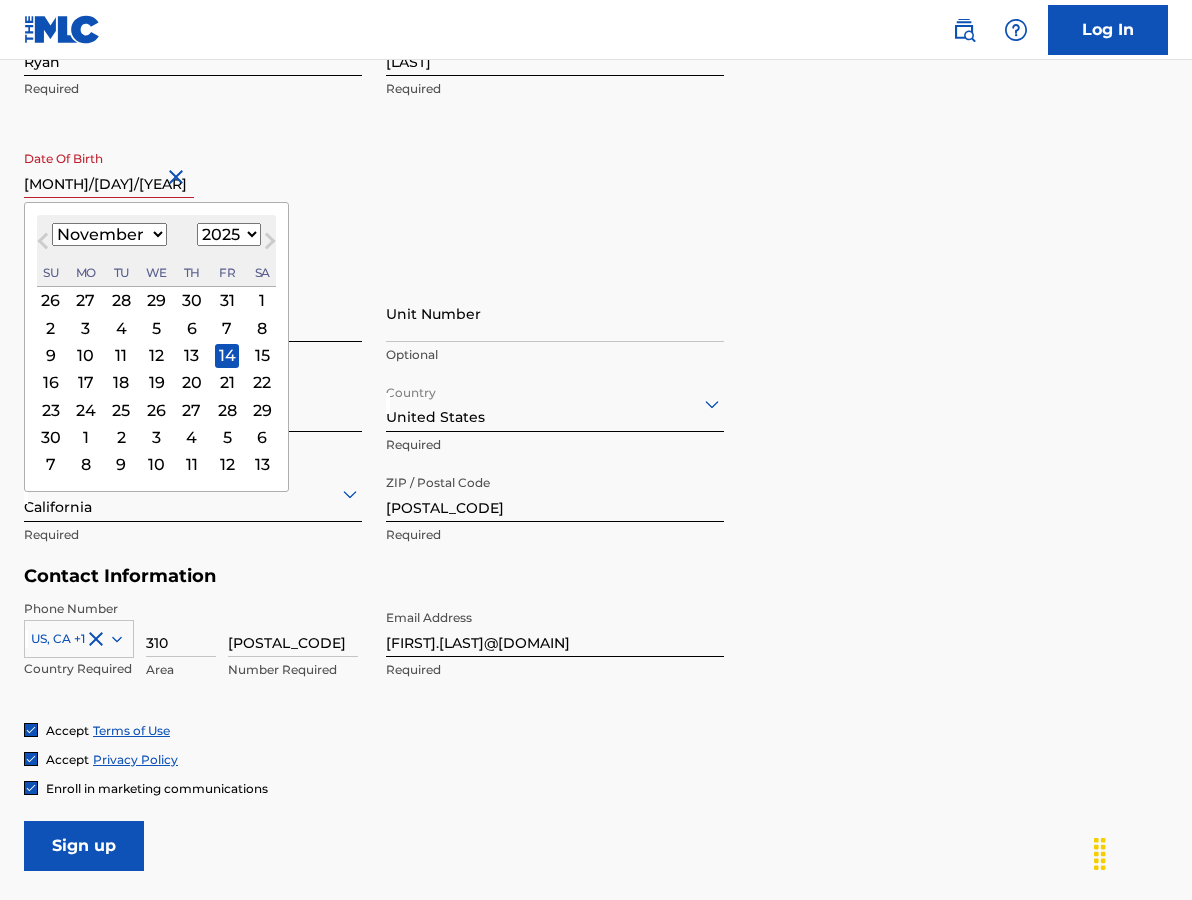 click on "11/14/1993" at bounding box center (109, 169) 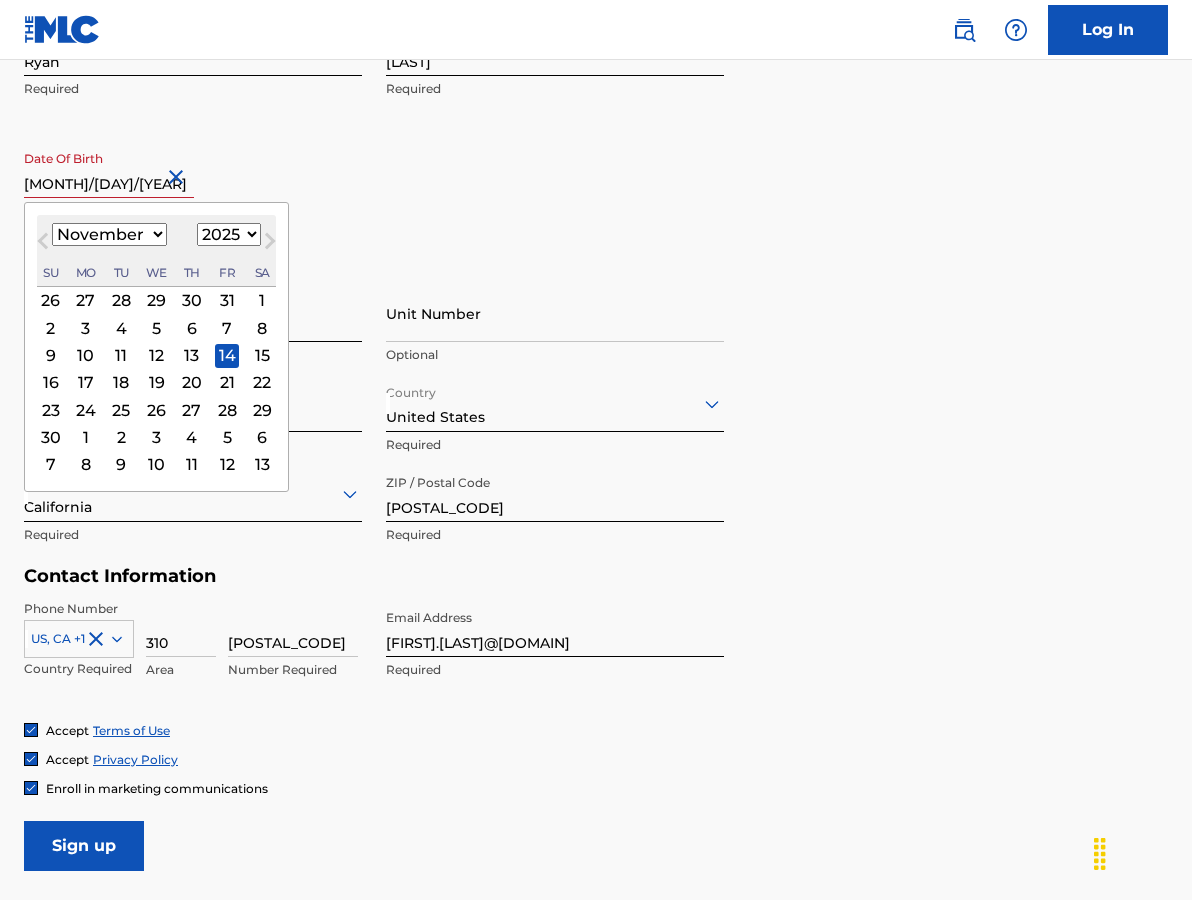 select on "1993" 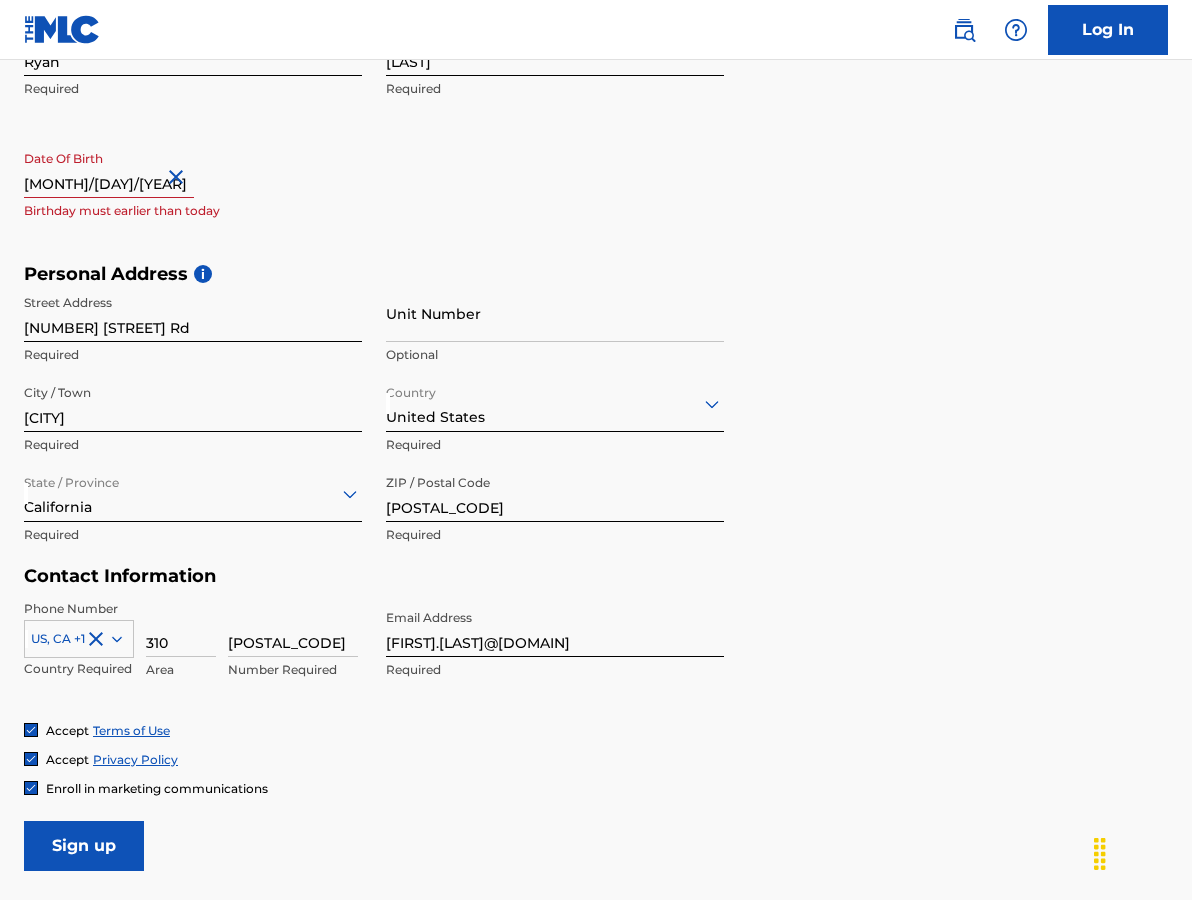 select on "10" 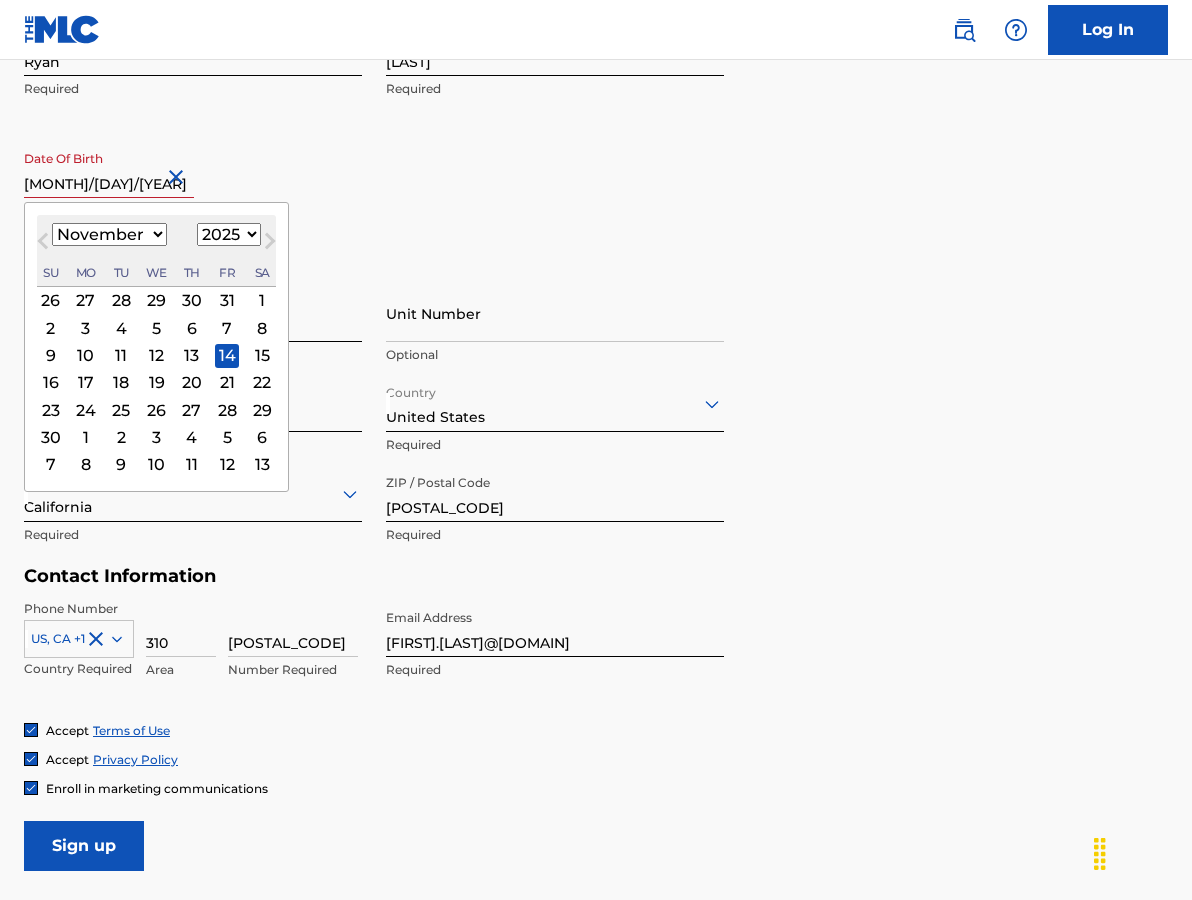click on "11/14/1993" at bounding box center (109, 169) 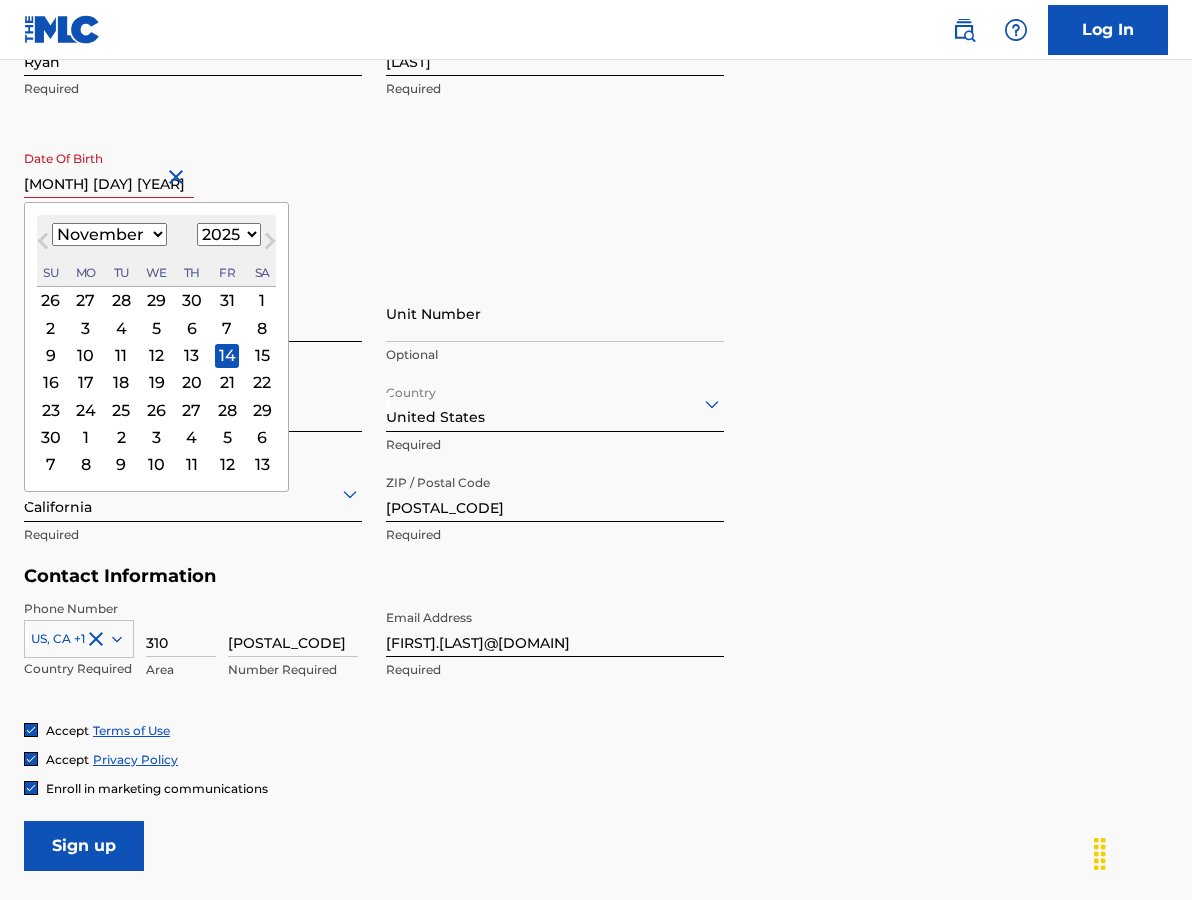 type on "November 14 1993" 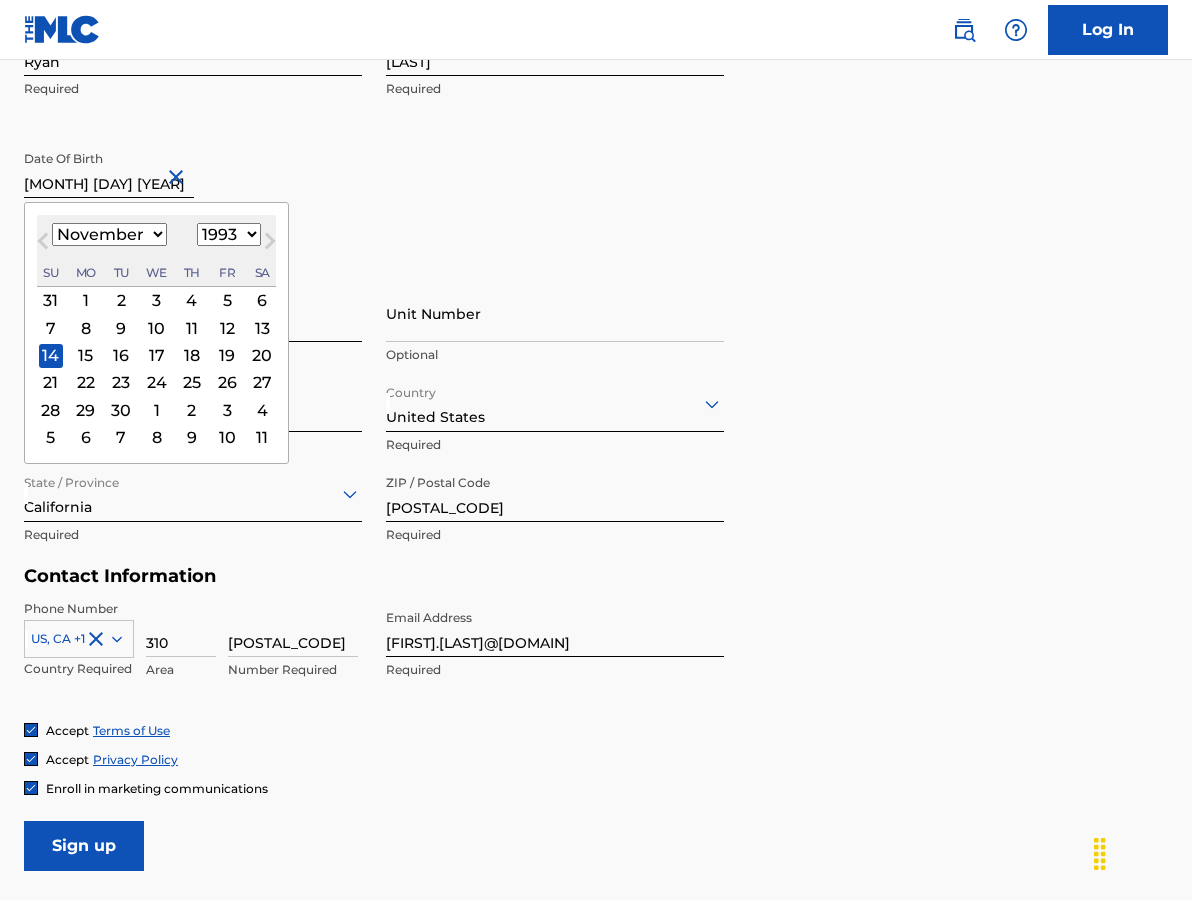 type on "November 14 1993" 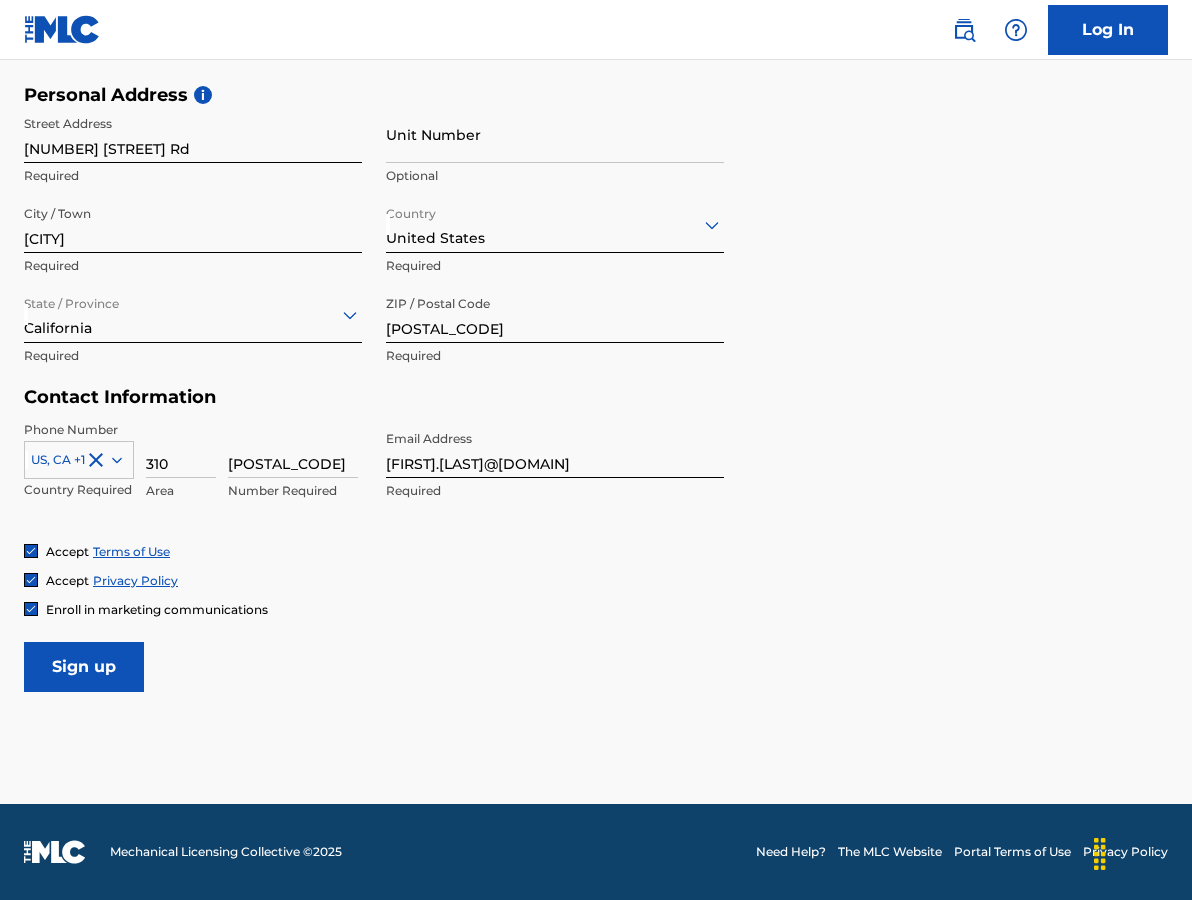 scroll, scrollTop: 662, scrollLeft: 0, axis: vertical 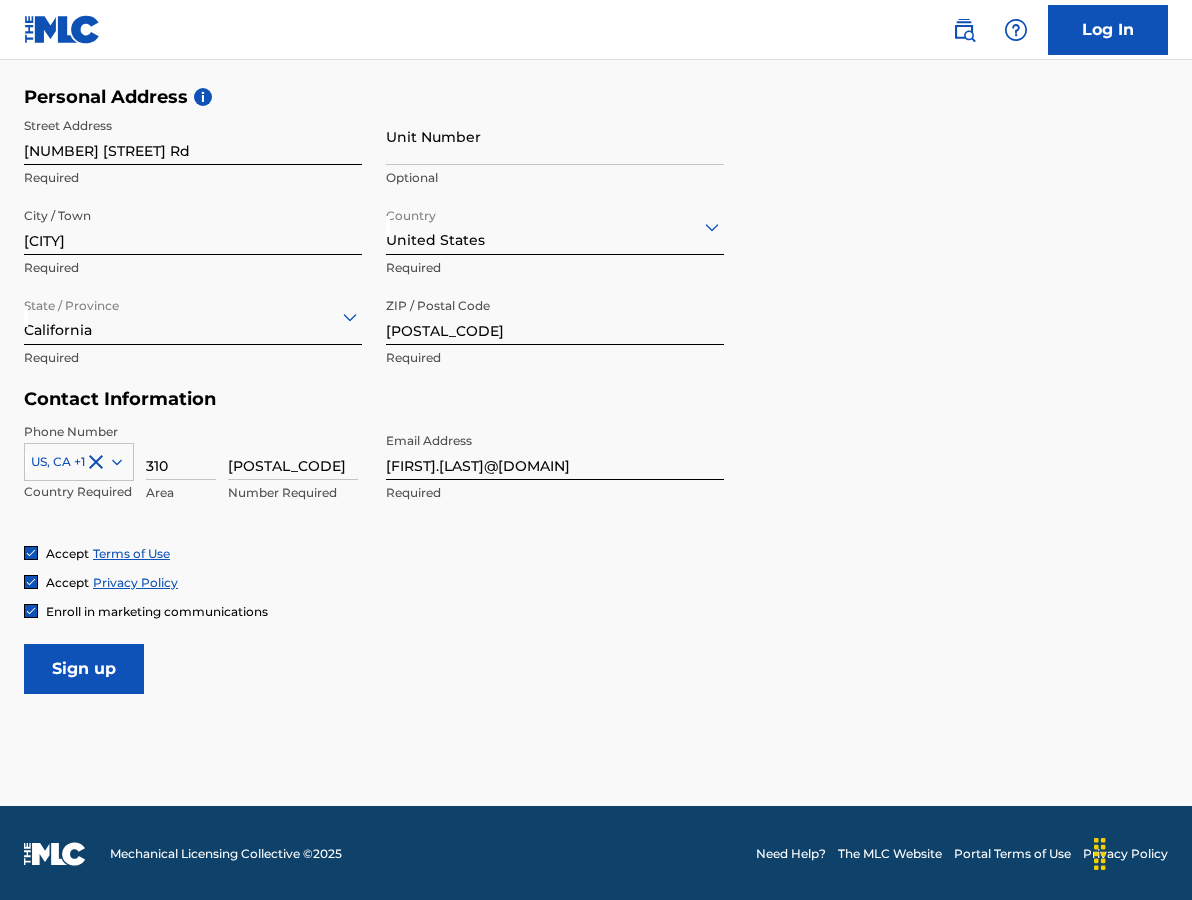 click on "Sign up" at bounding box center [84, 669] 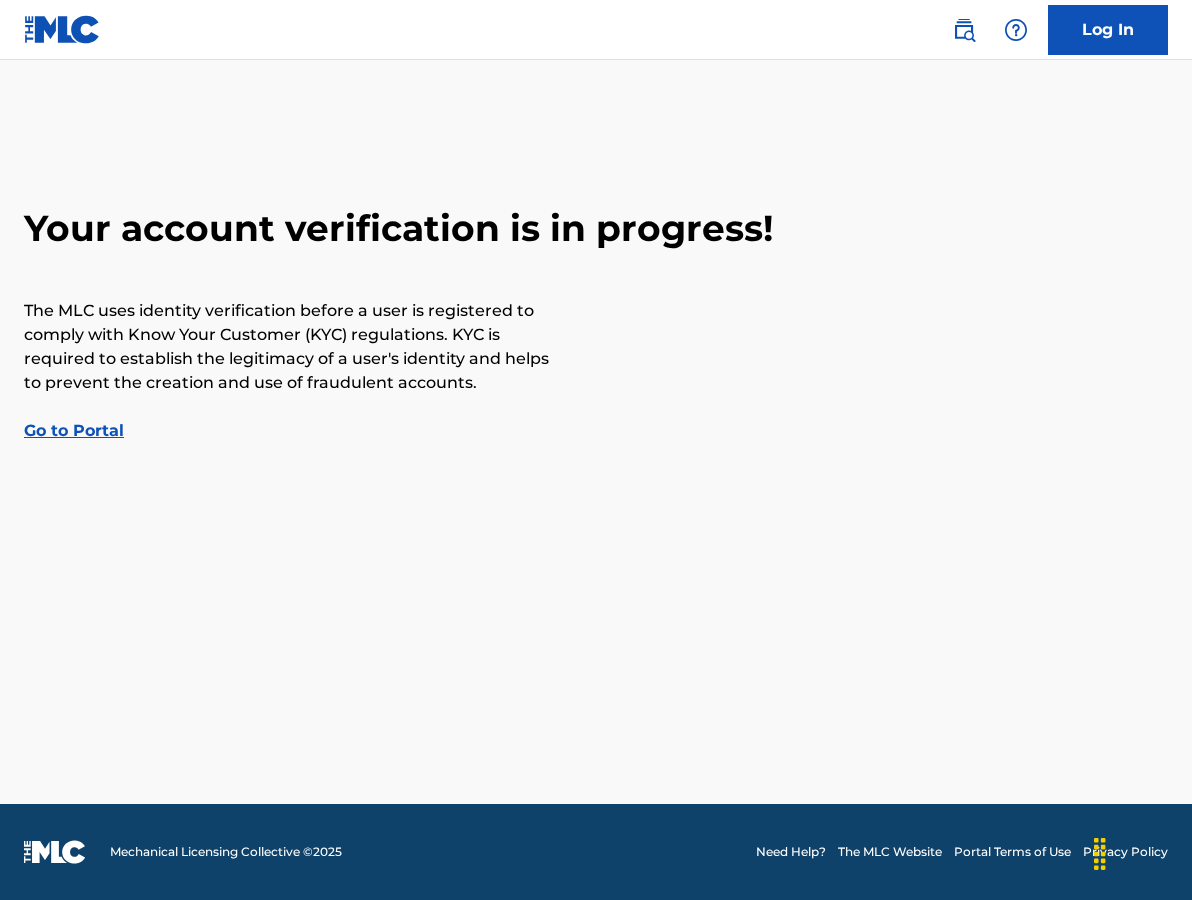 scroll, scrollTop: 0, scrollLeft: 0, axis: both 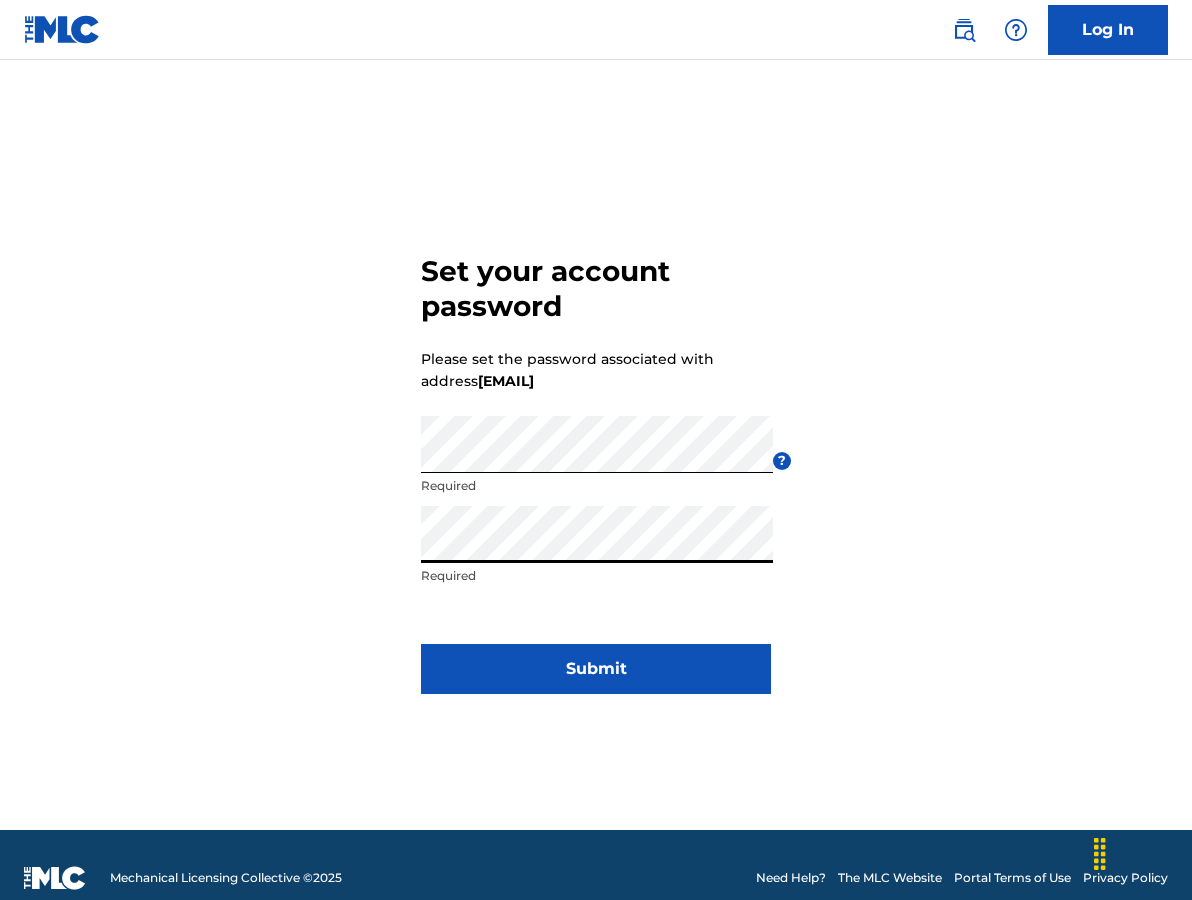 click on "Submit" at bounding box center [596, 669] 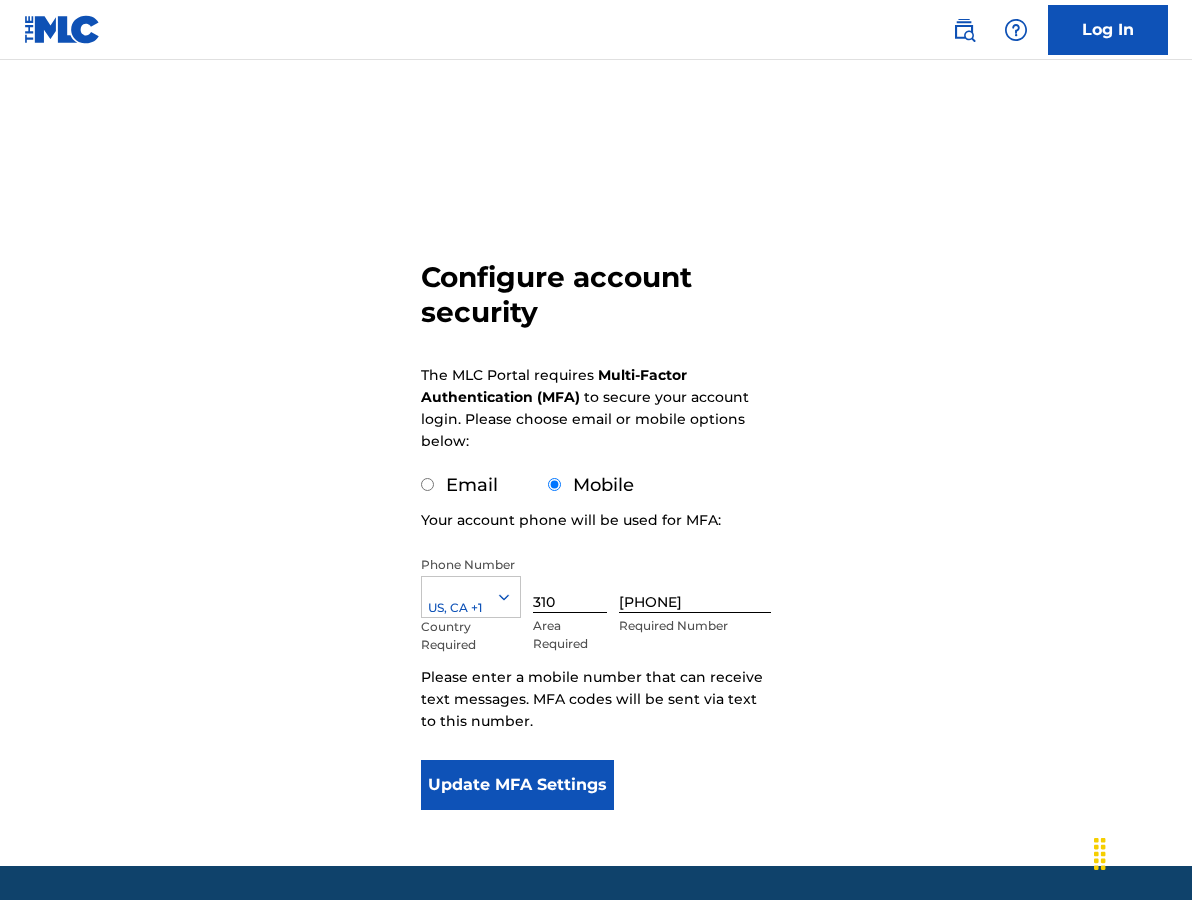click on "Update MFA Settings" at bounding box center (517, 785) 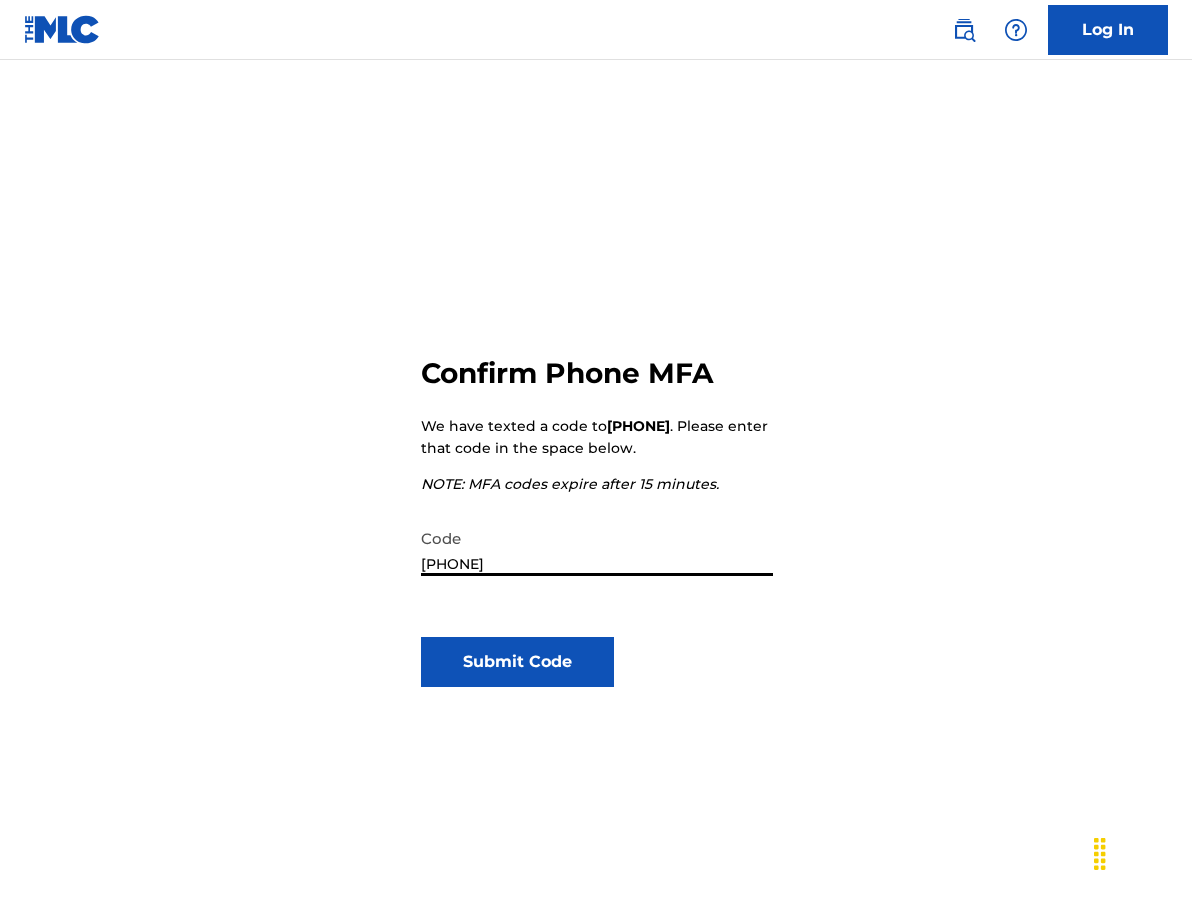type on "[PHONE]" 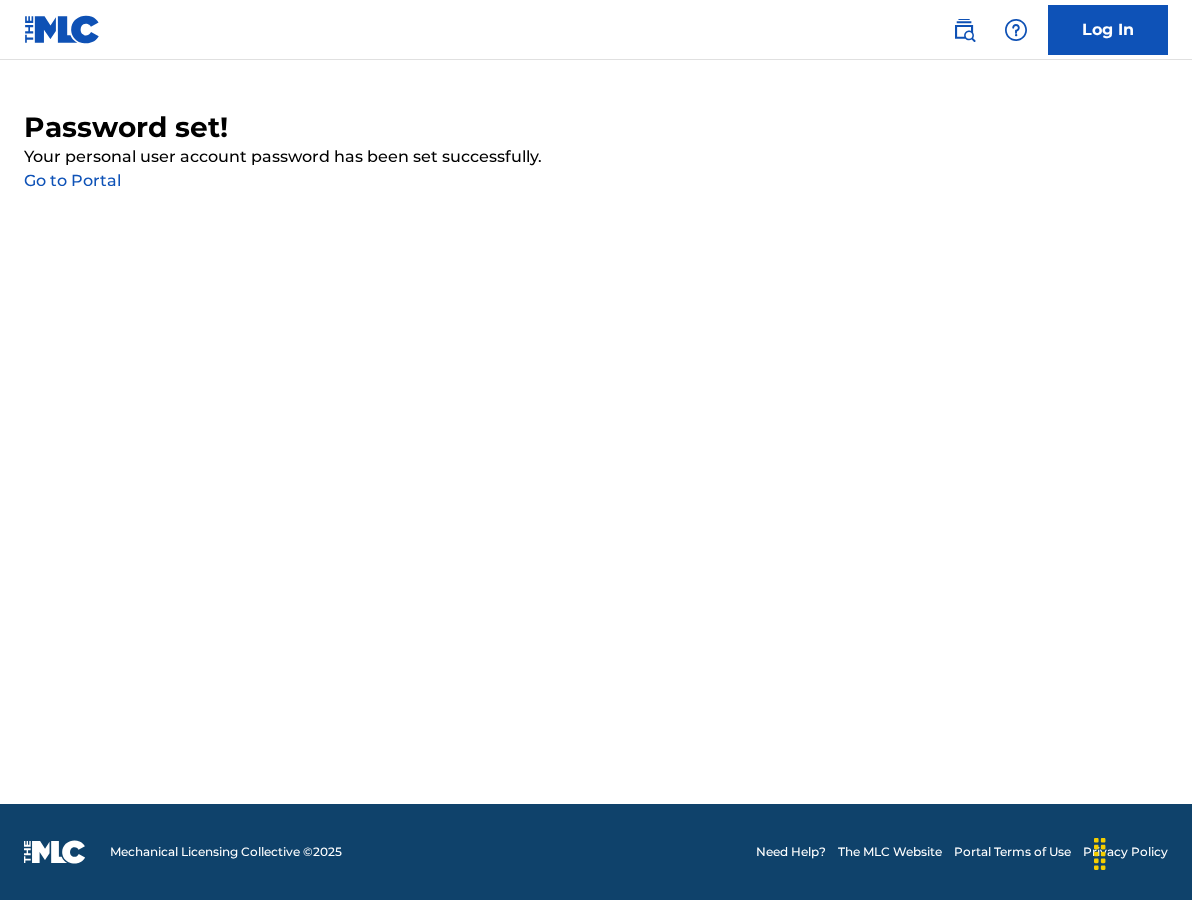 click on "Go to Portal" at bounding box center [72, 180] 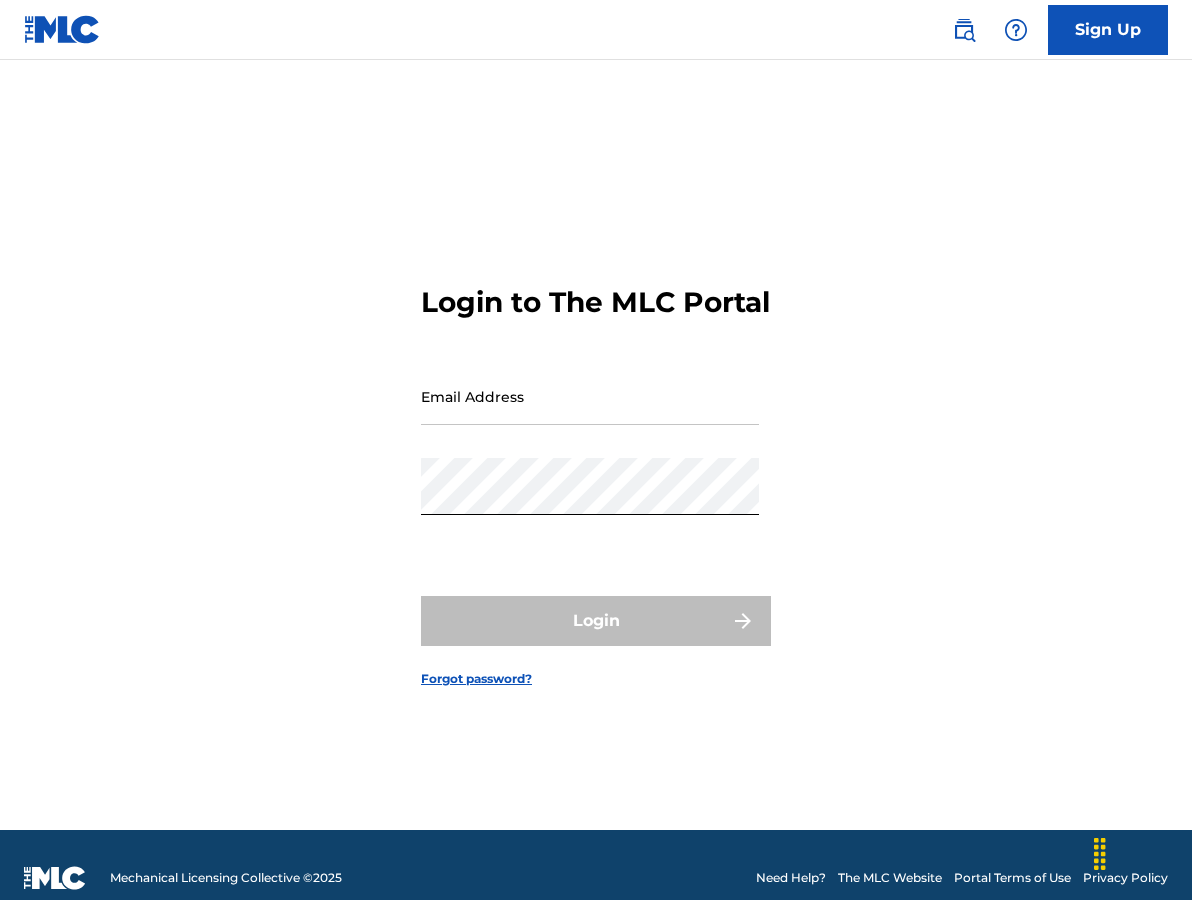 click on "Password" at bounding box center [590, 503] 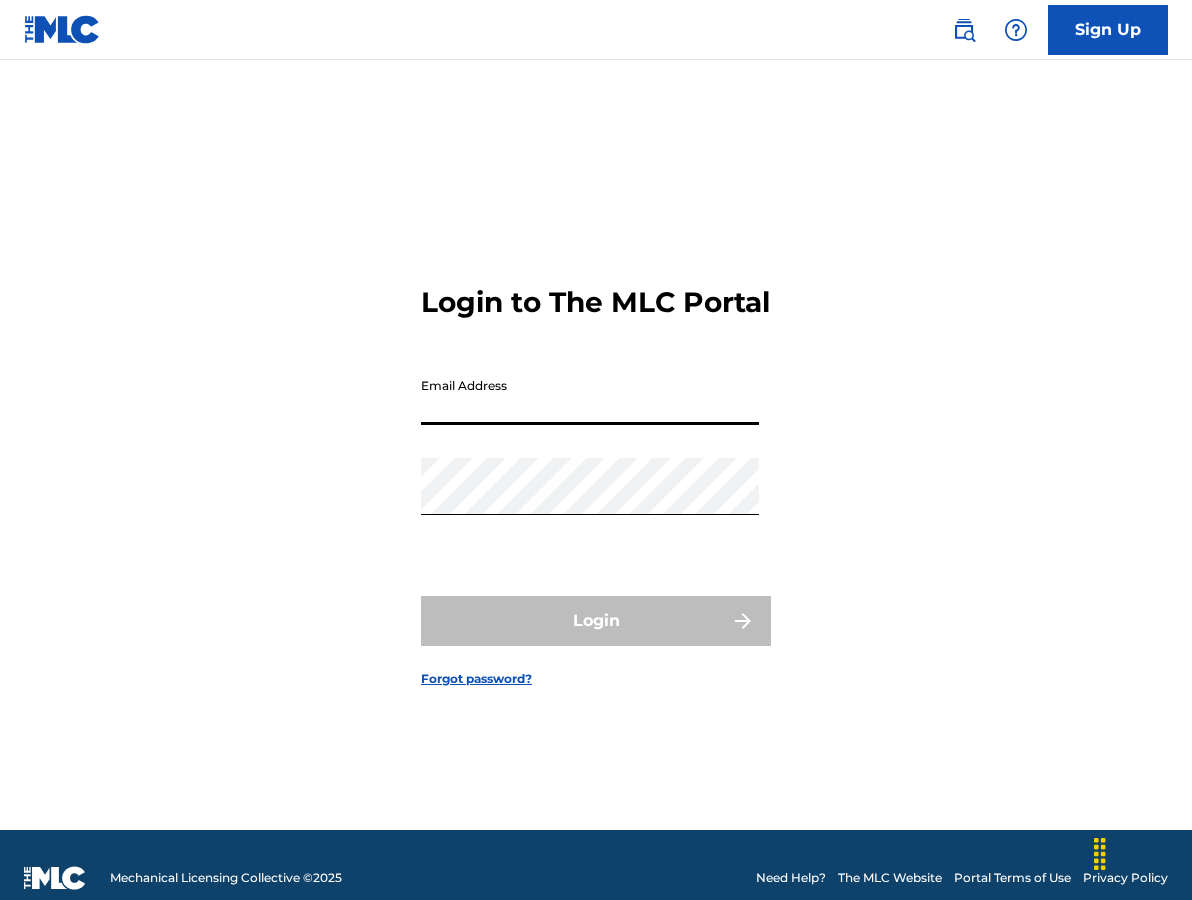 click on "Email Address" at bounding box center (590, 396) 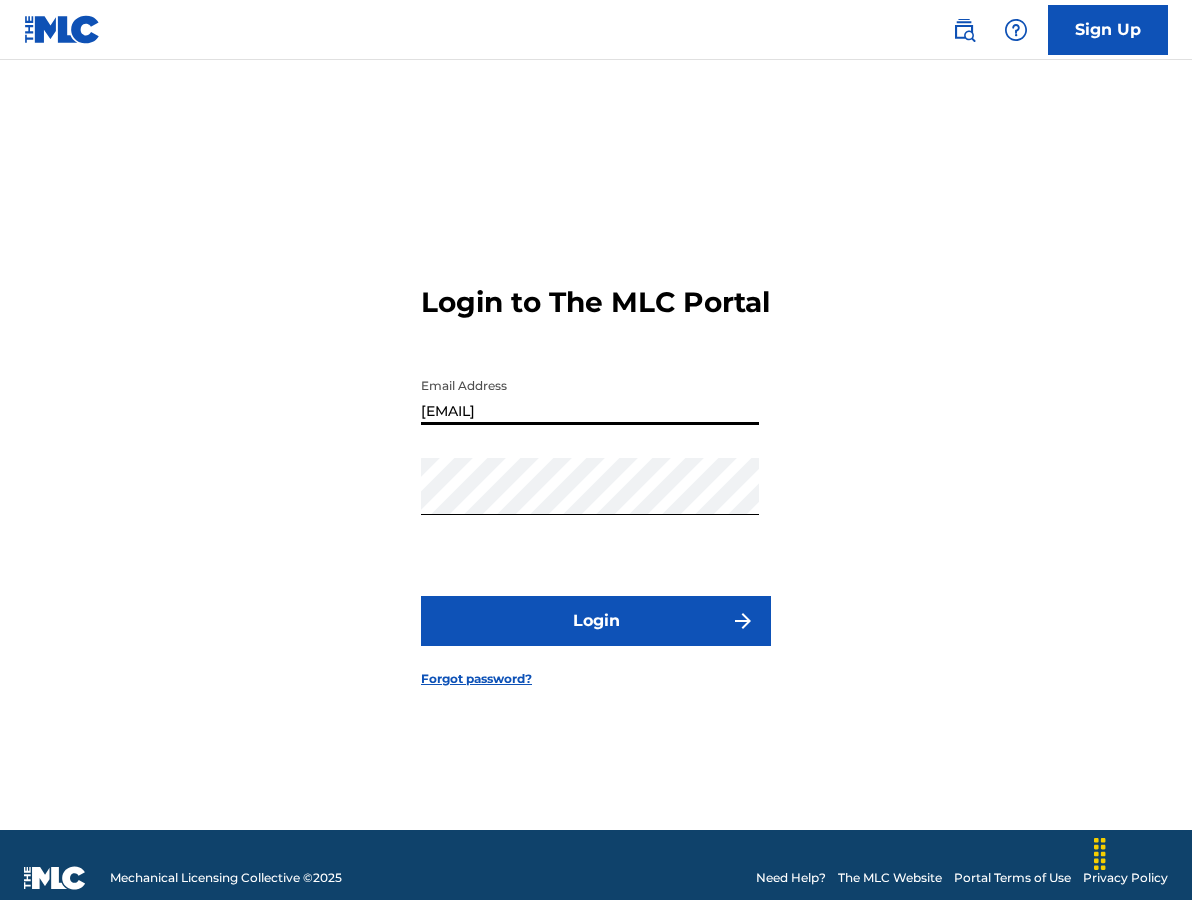 type on "[USERNAME]@example.com" 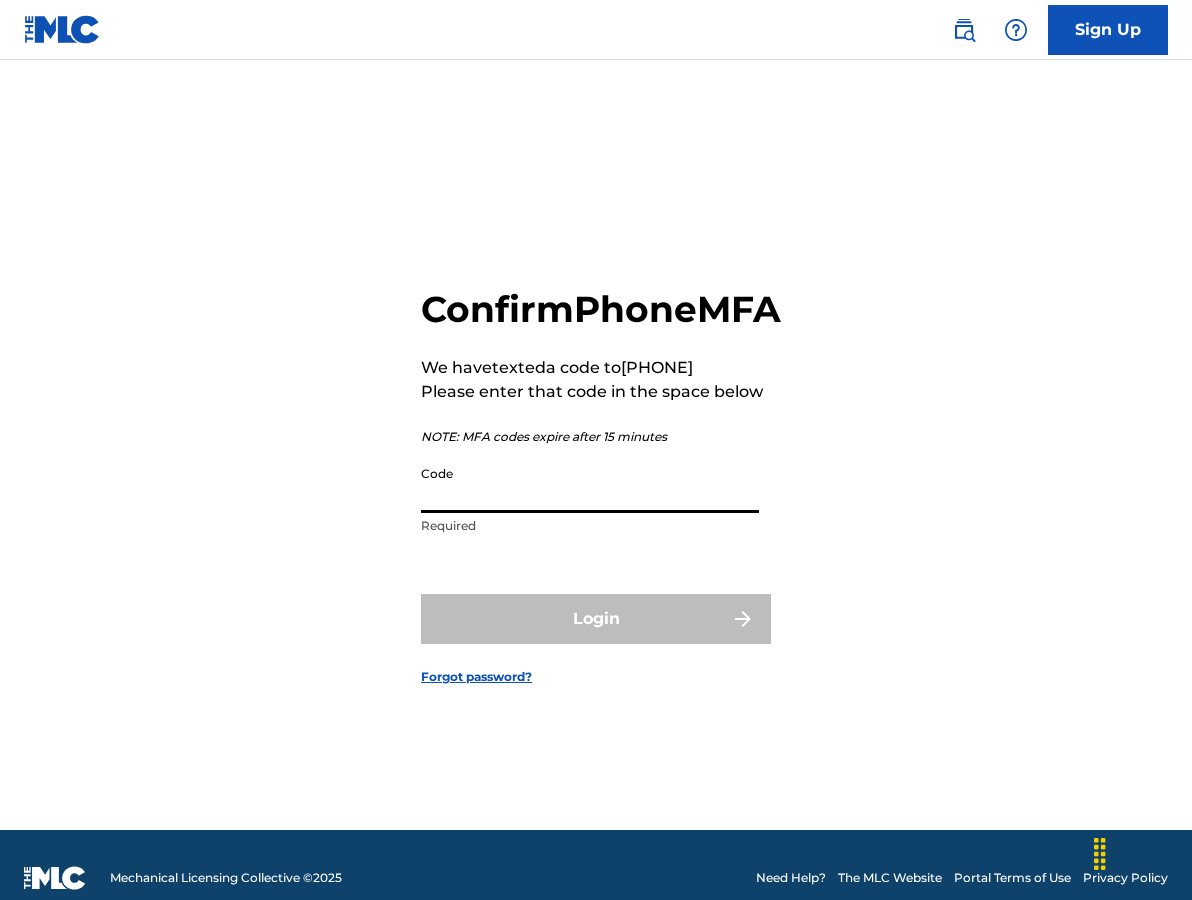 click on "Code" at bounding box center (590, 484) 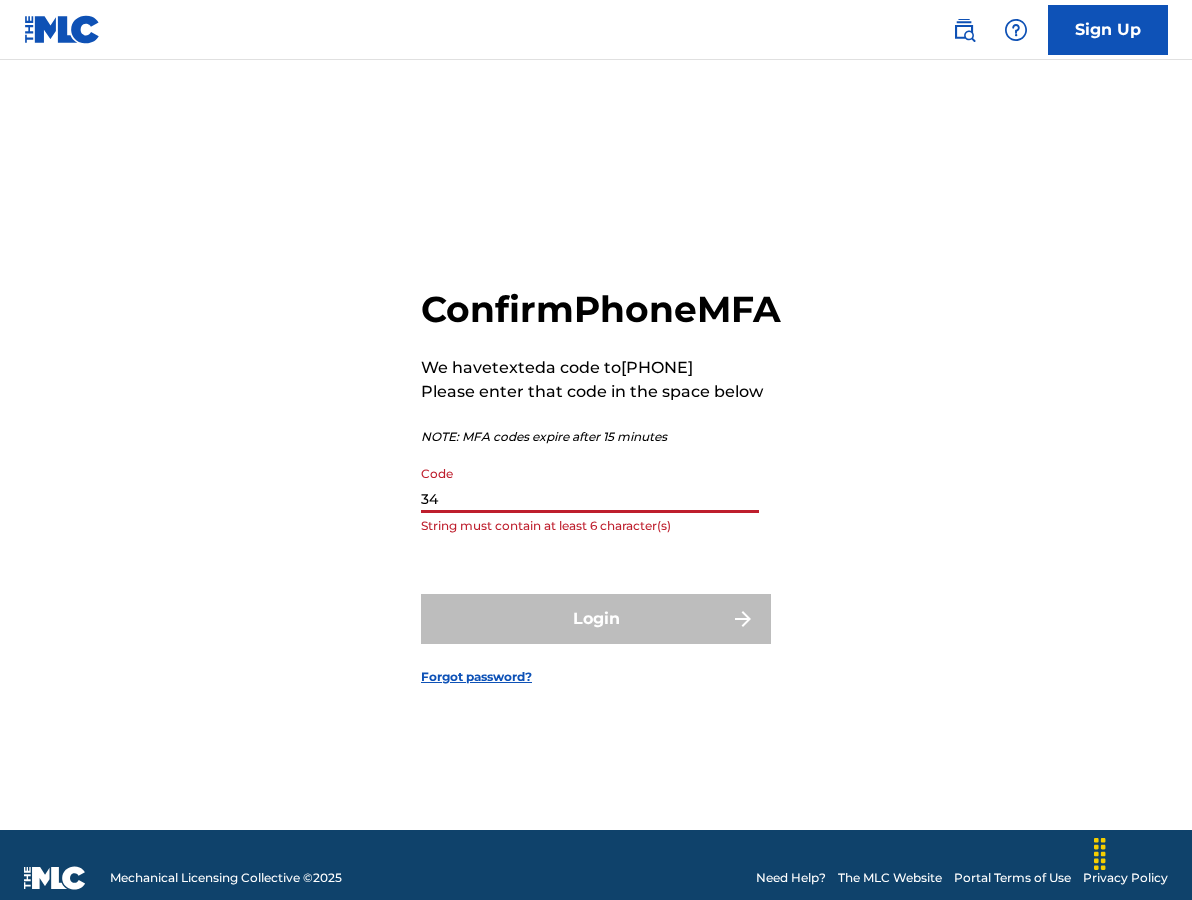 type on "3" 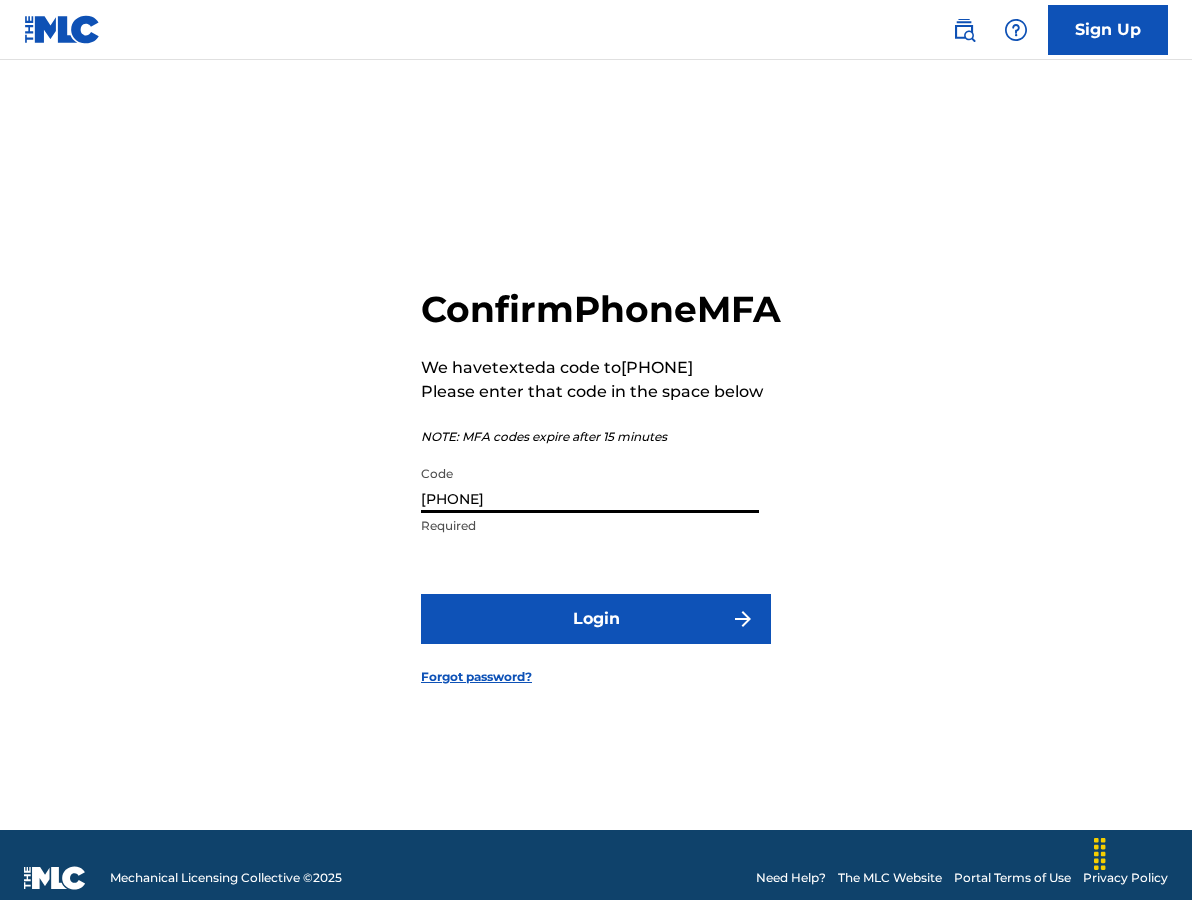 type on "384037" 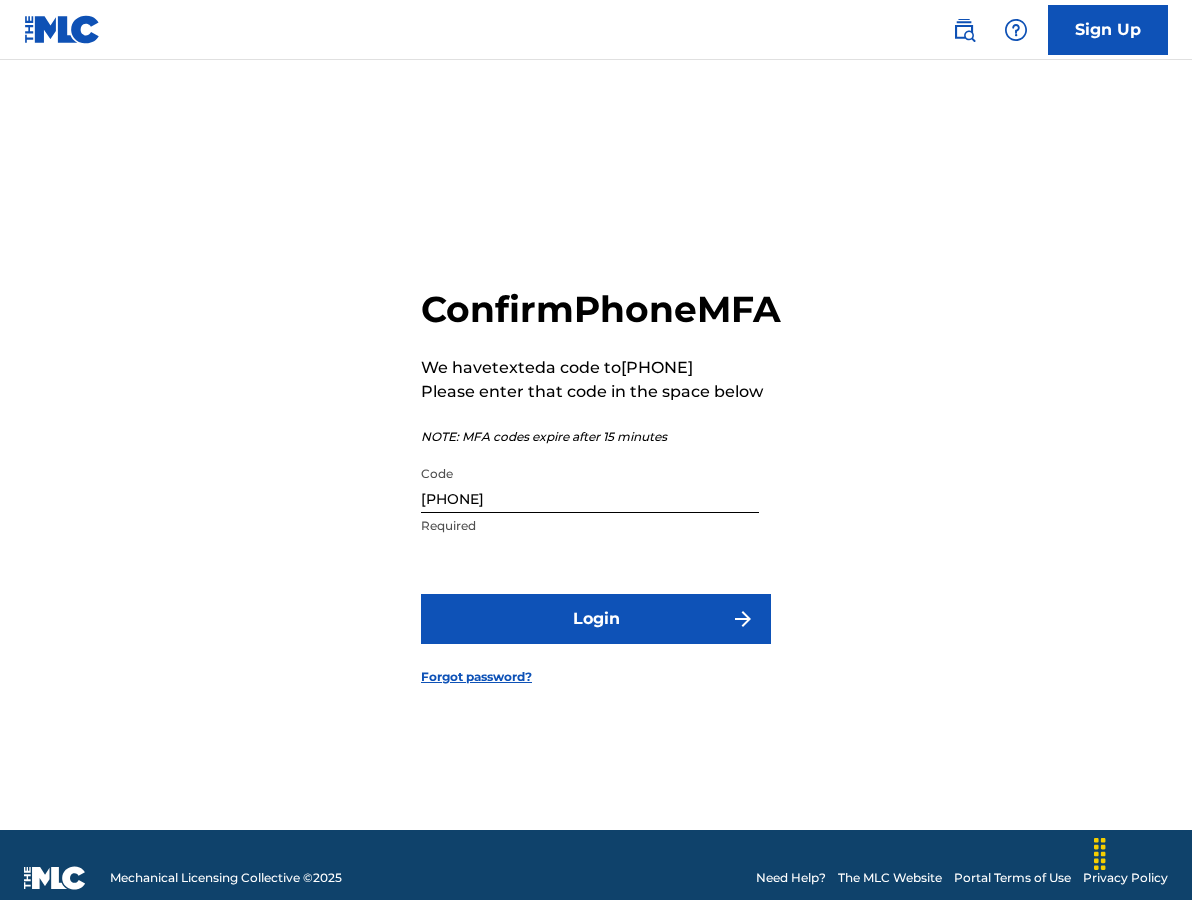 click on "Login" at bounding box center [596, 619] 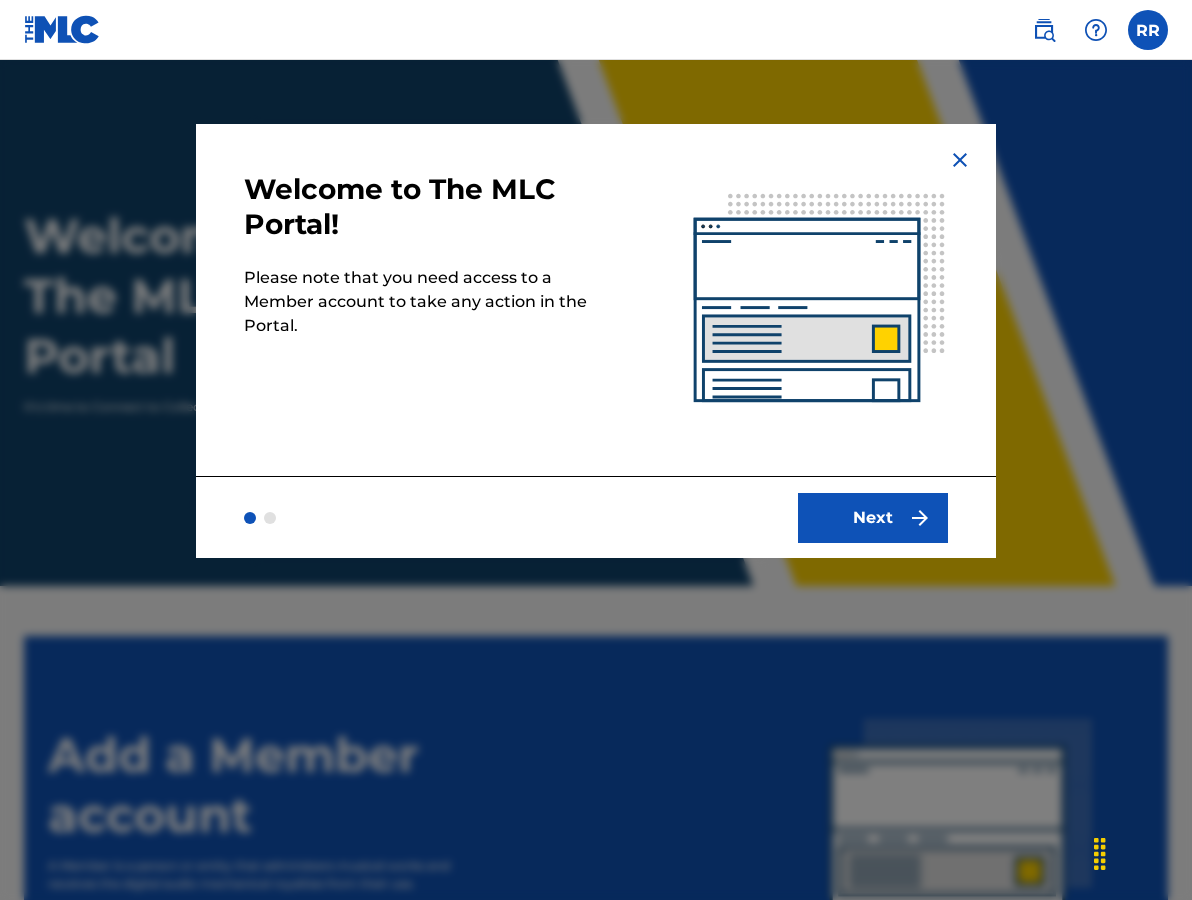 scroll, scrollTop: 0, scrollLeft: 0, axis: both 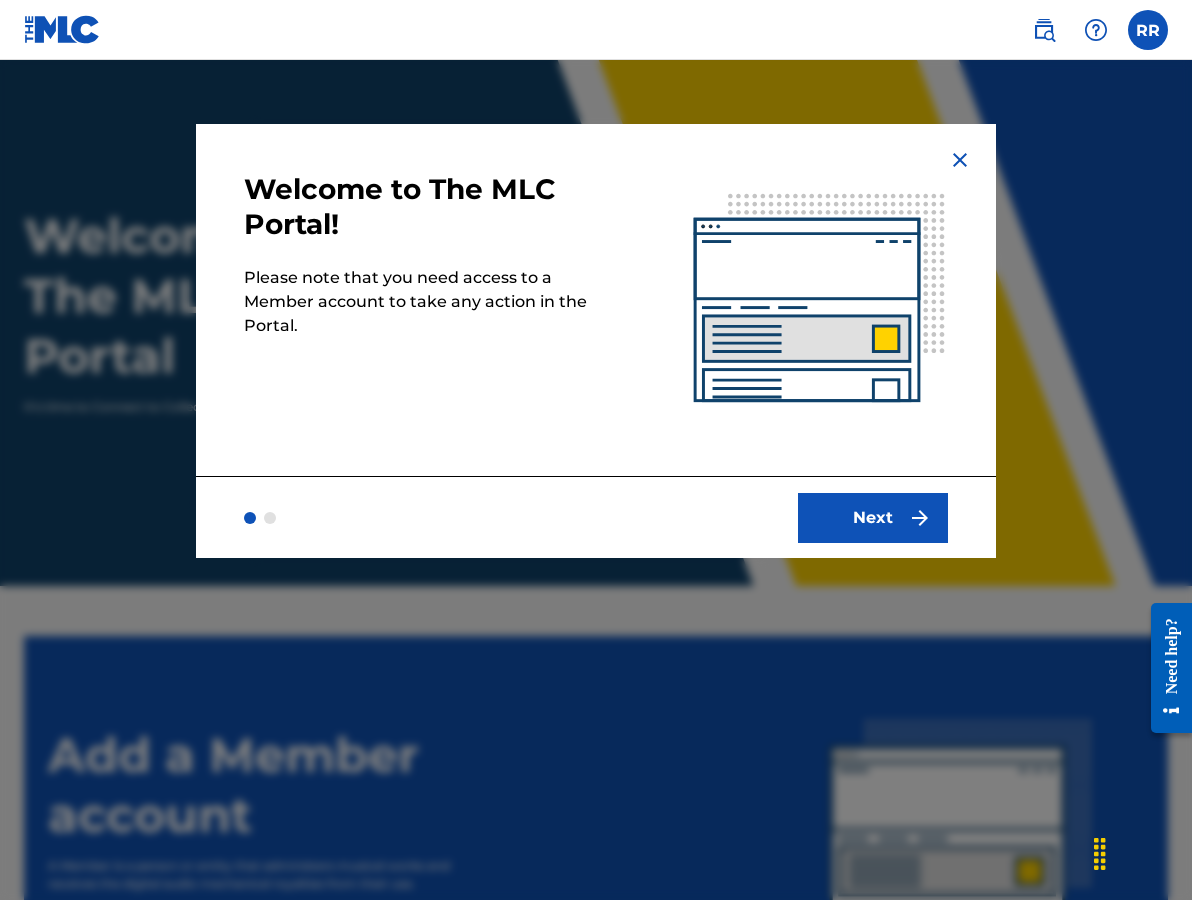click on "Next" at bounding box center (873, 518) 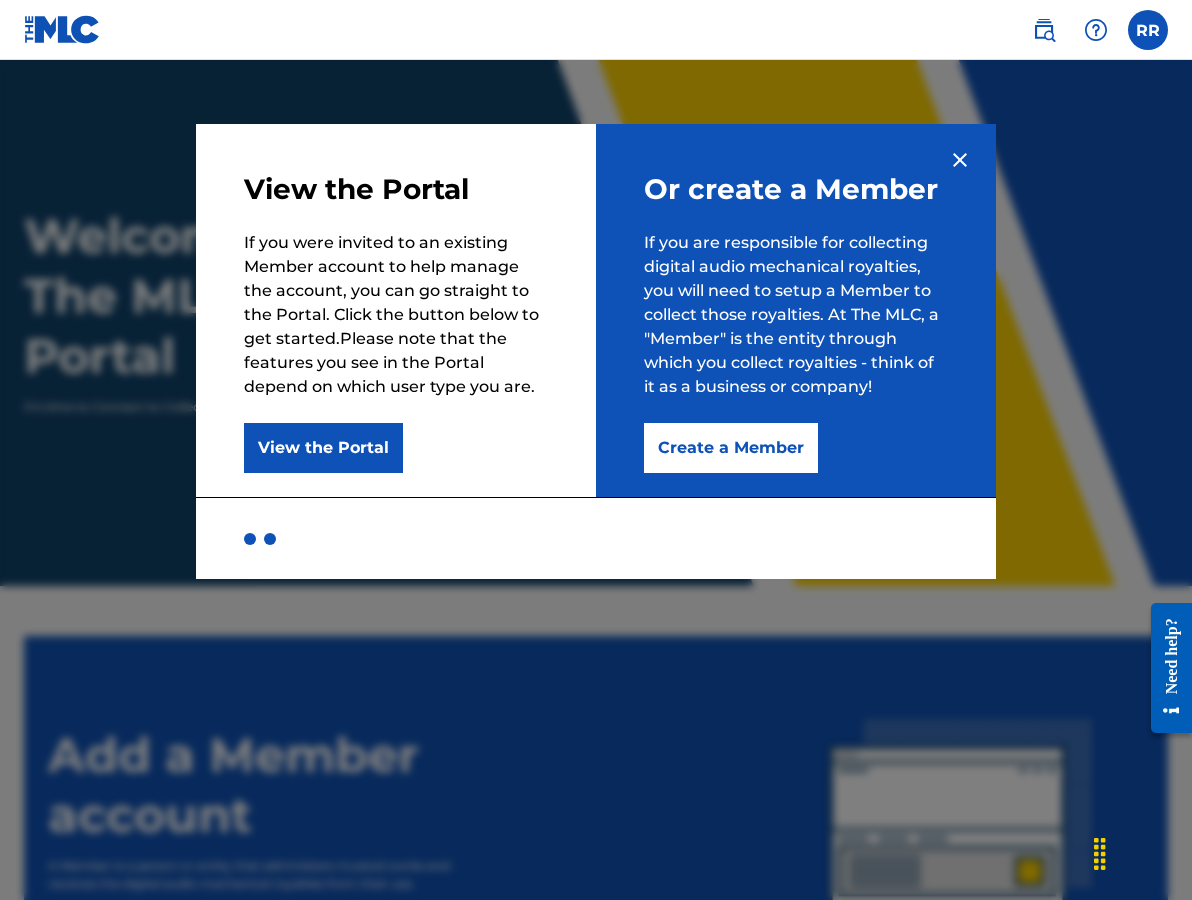 click on "View the Portal" at bounding box center [323, 448] 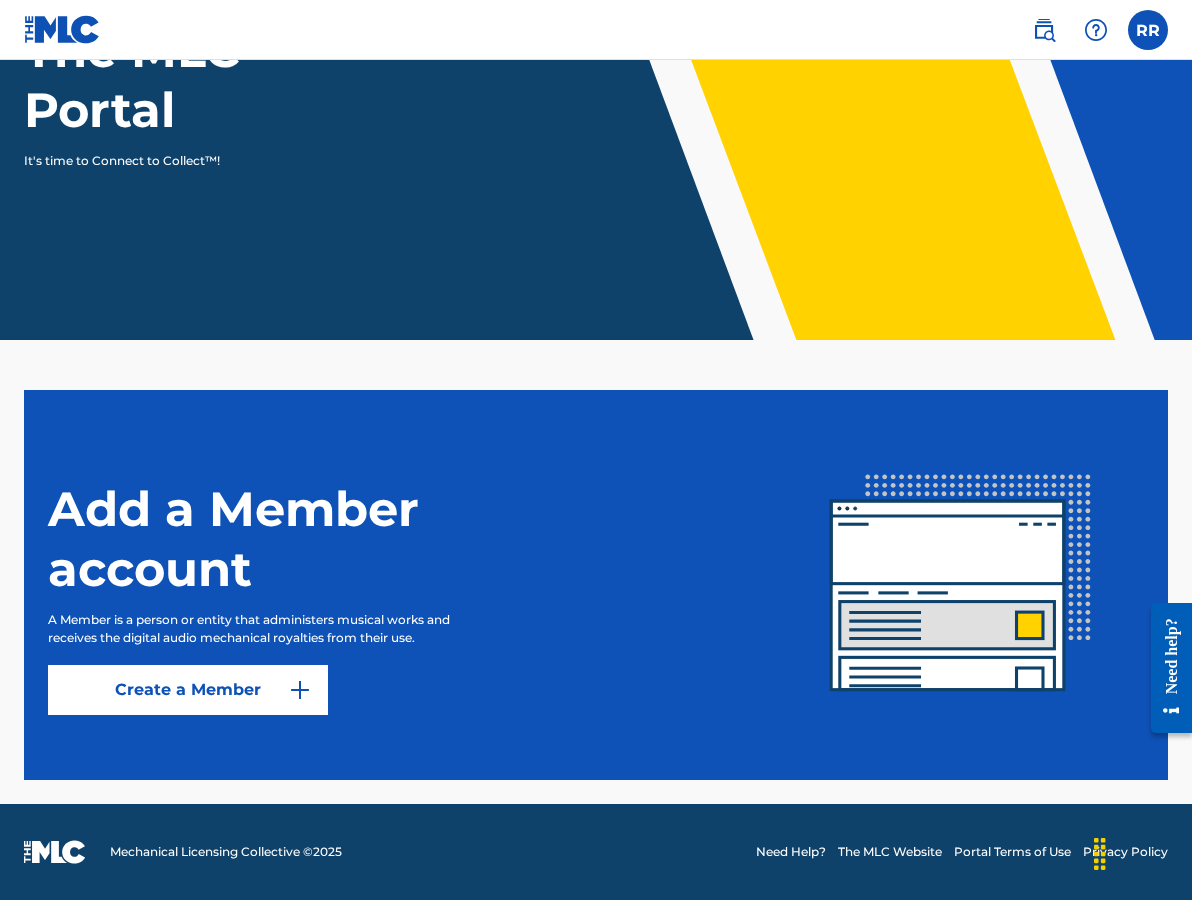 scroll, scrollTop: 246, scrollLeft: 0, axis: vertical 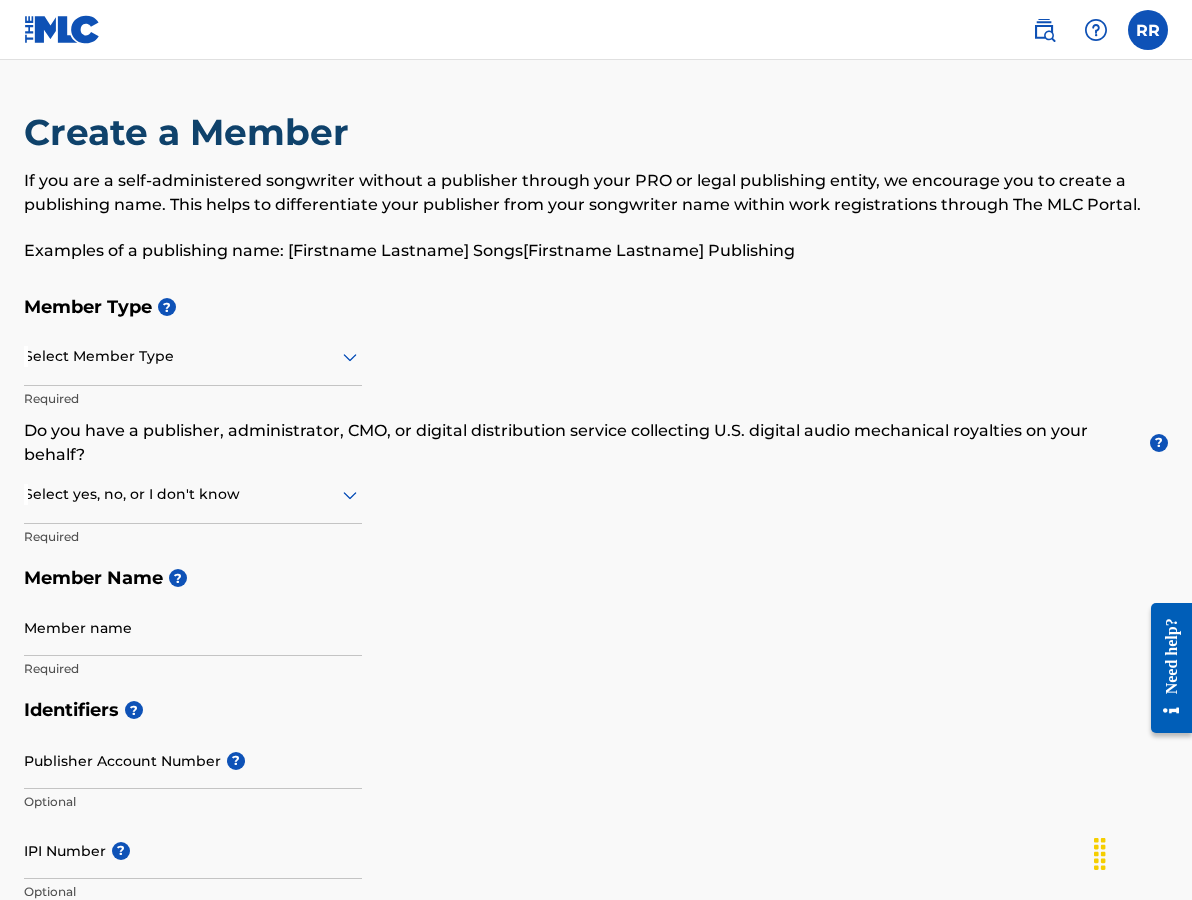 click at bounding box center (193, 356) 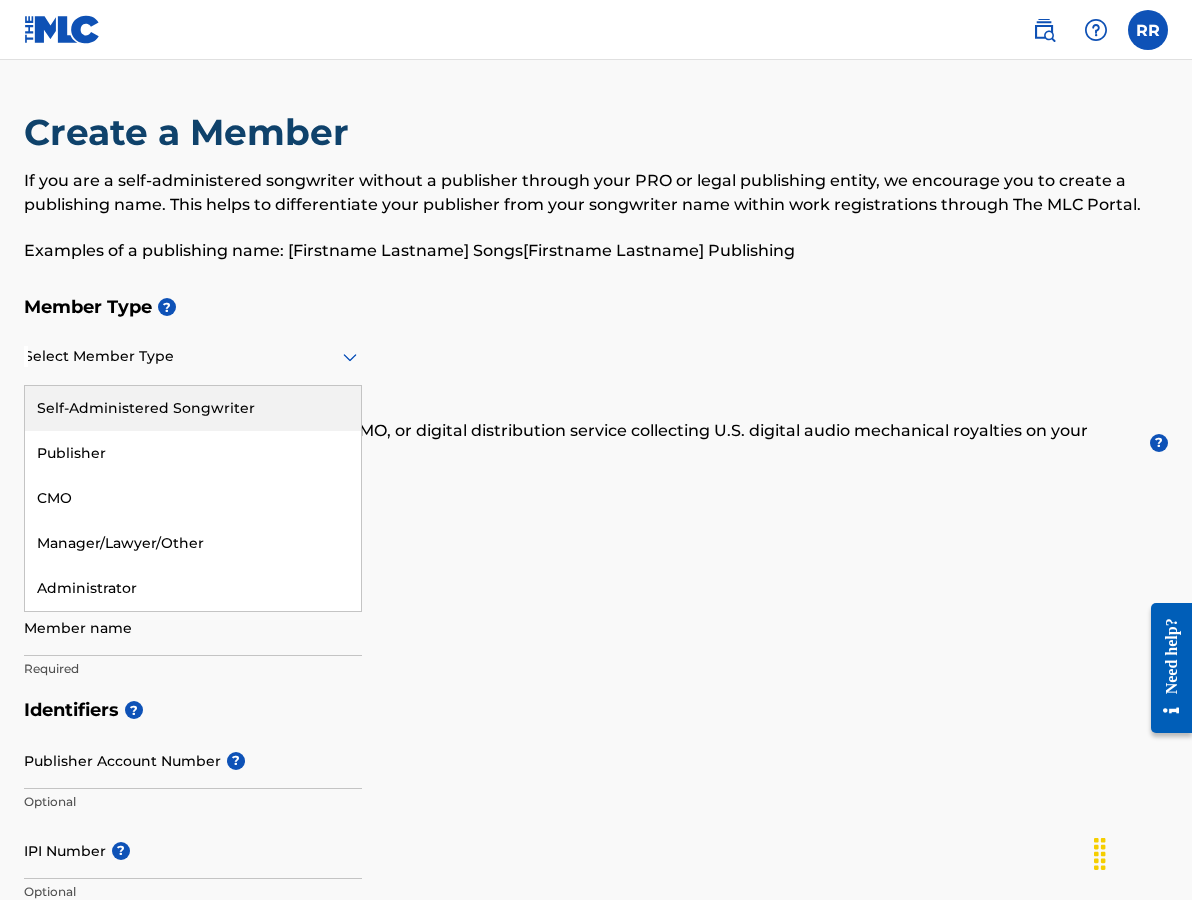 click on "Self-Administered Songwriter" at bounding box center [193, 408] 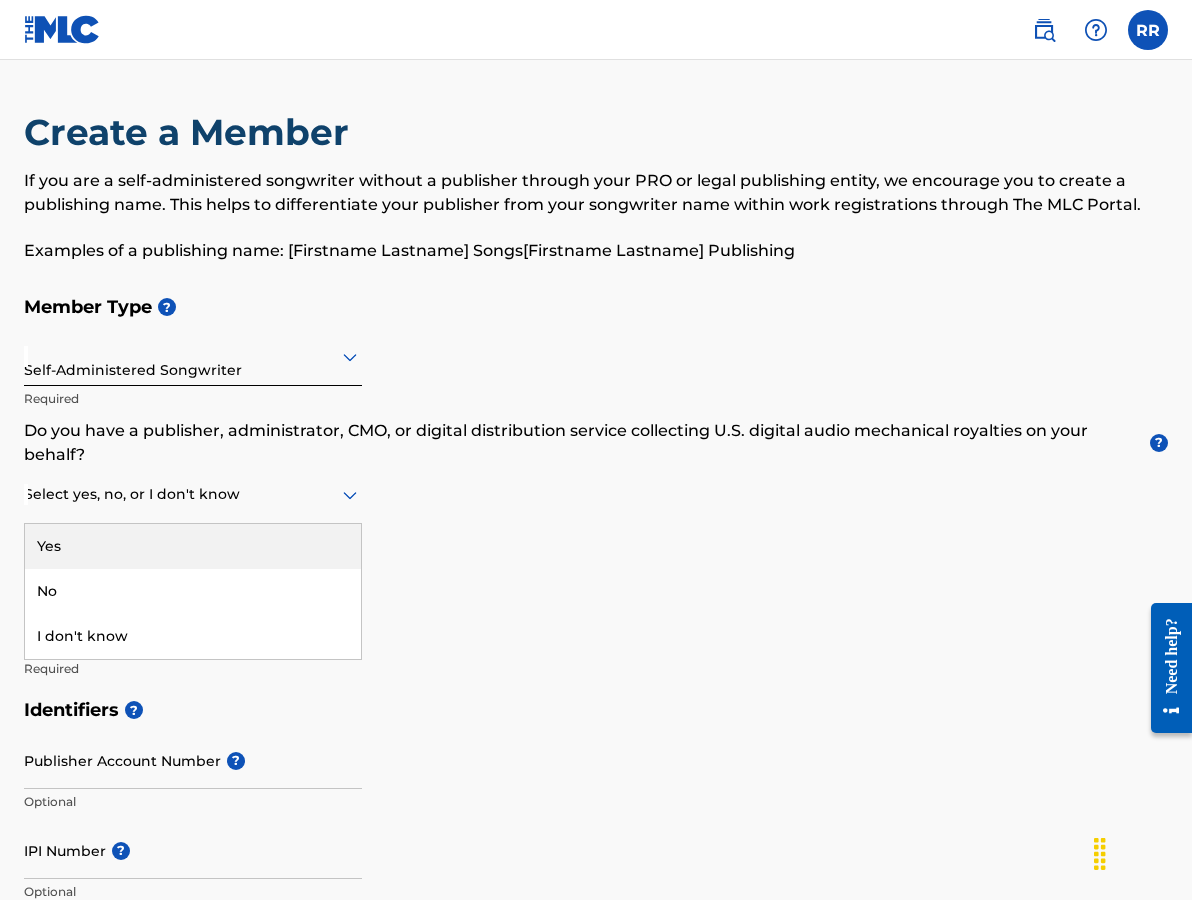 click at bounding box center [193, 494] 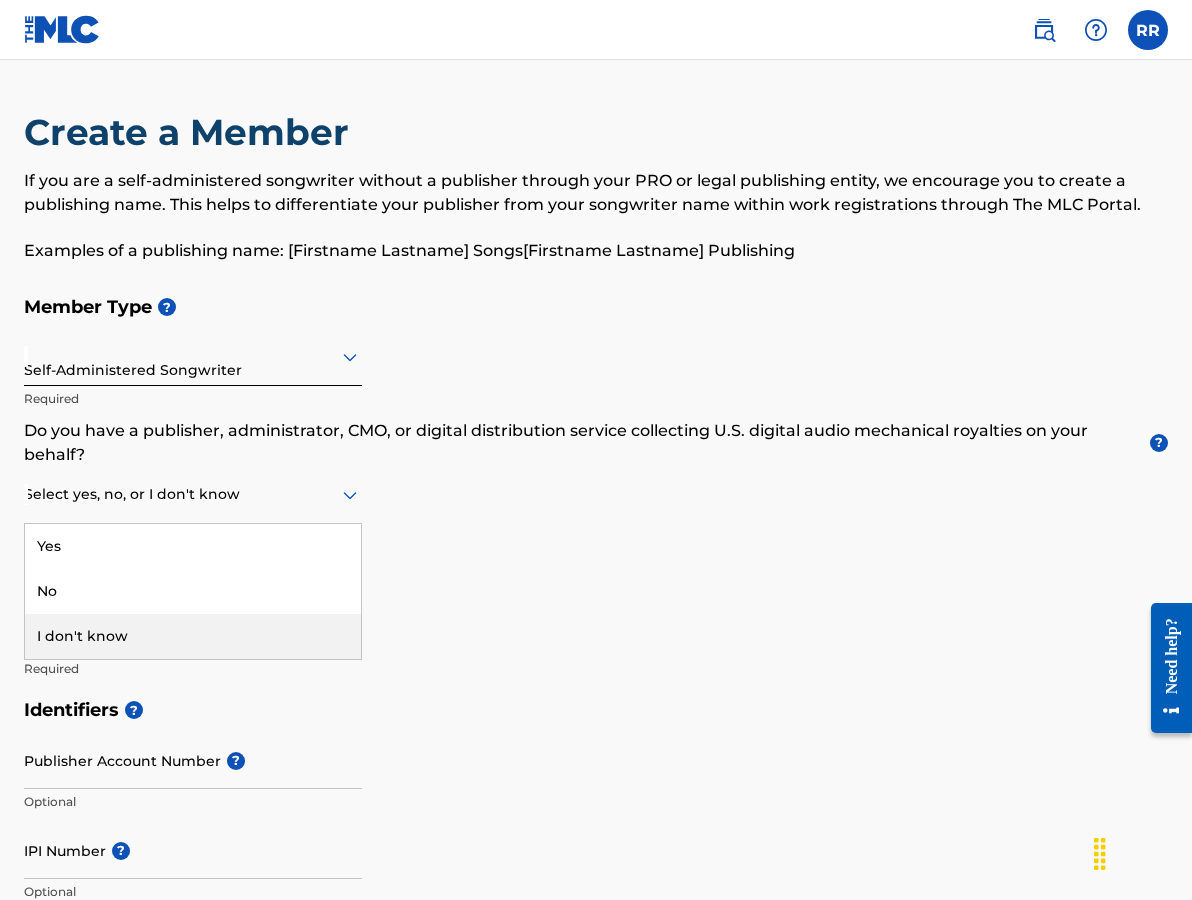 click on "I don't know" at bounding box center (193, 636) 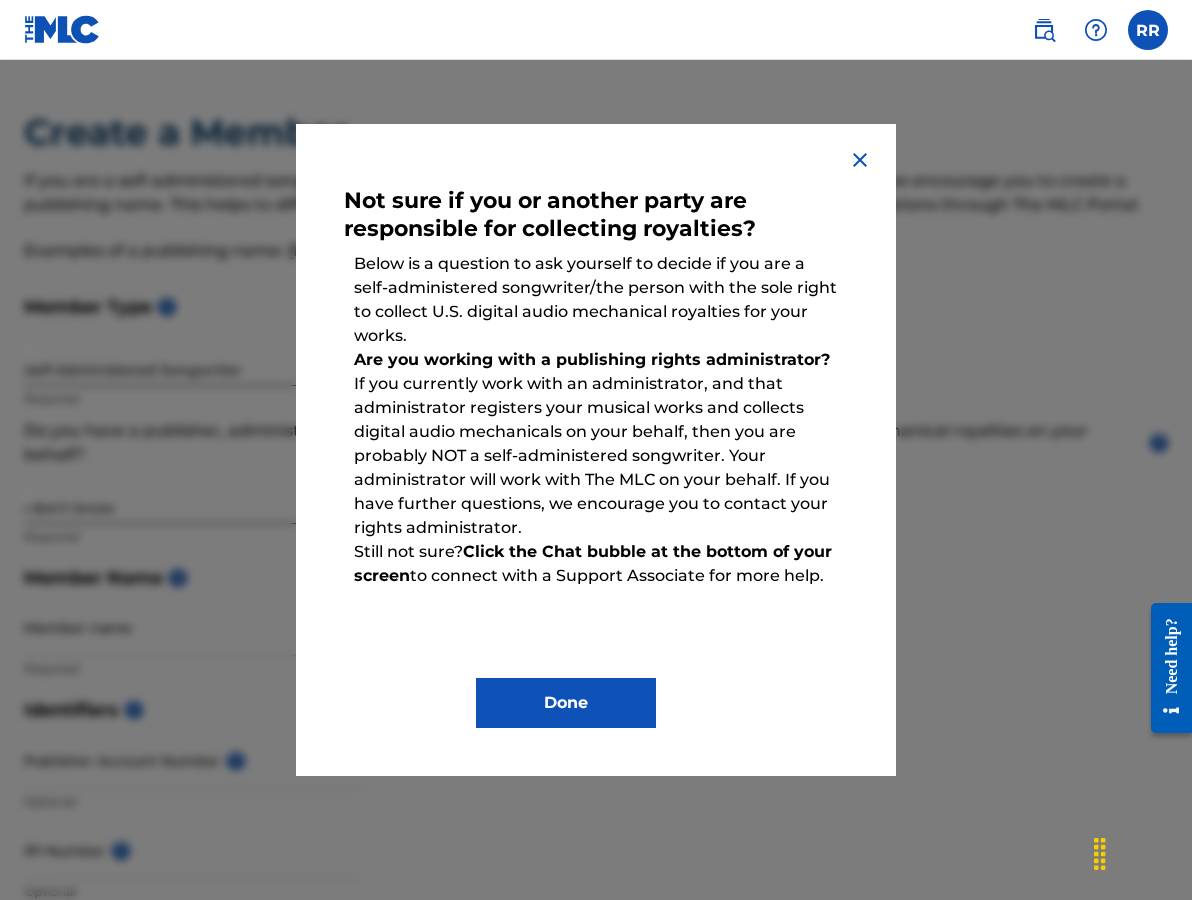 click on "Done" at bounding box center (566, 703) 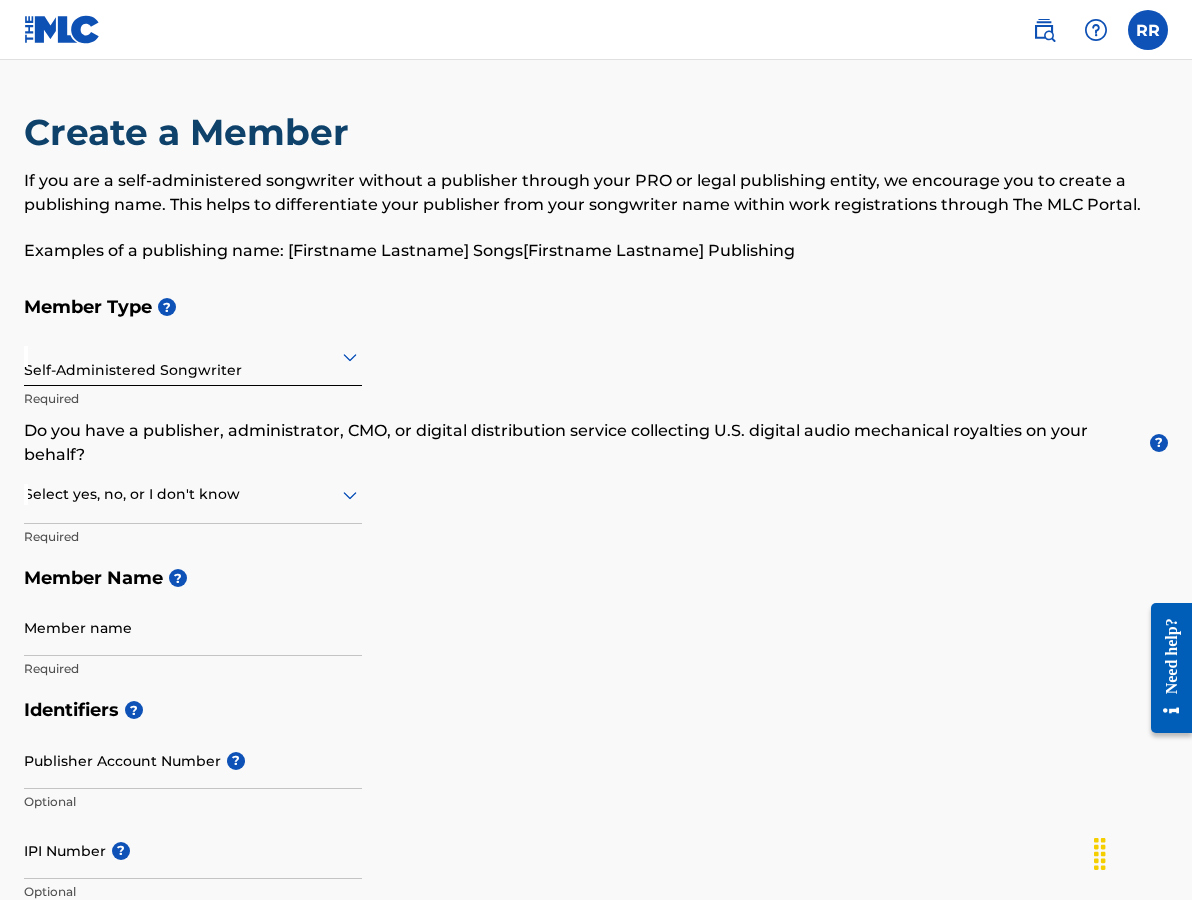 click at bounding box center (193, 494) 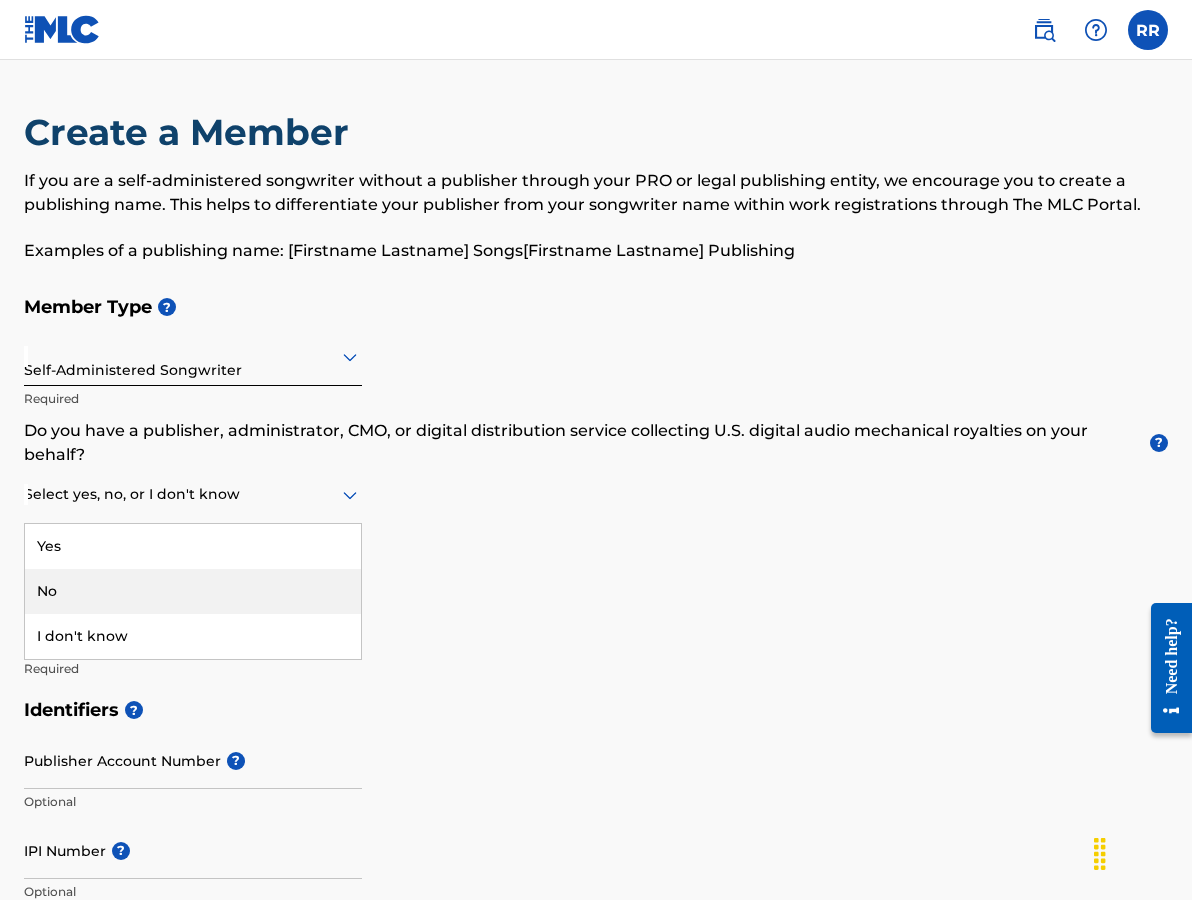 click on "No" at bounding box center [193, 591] 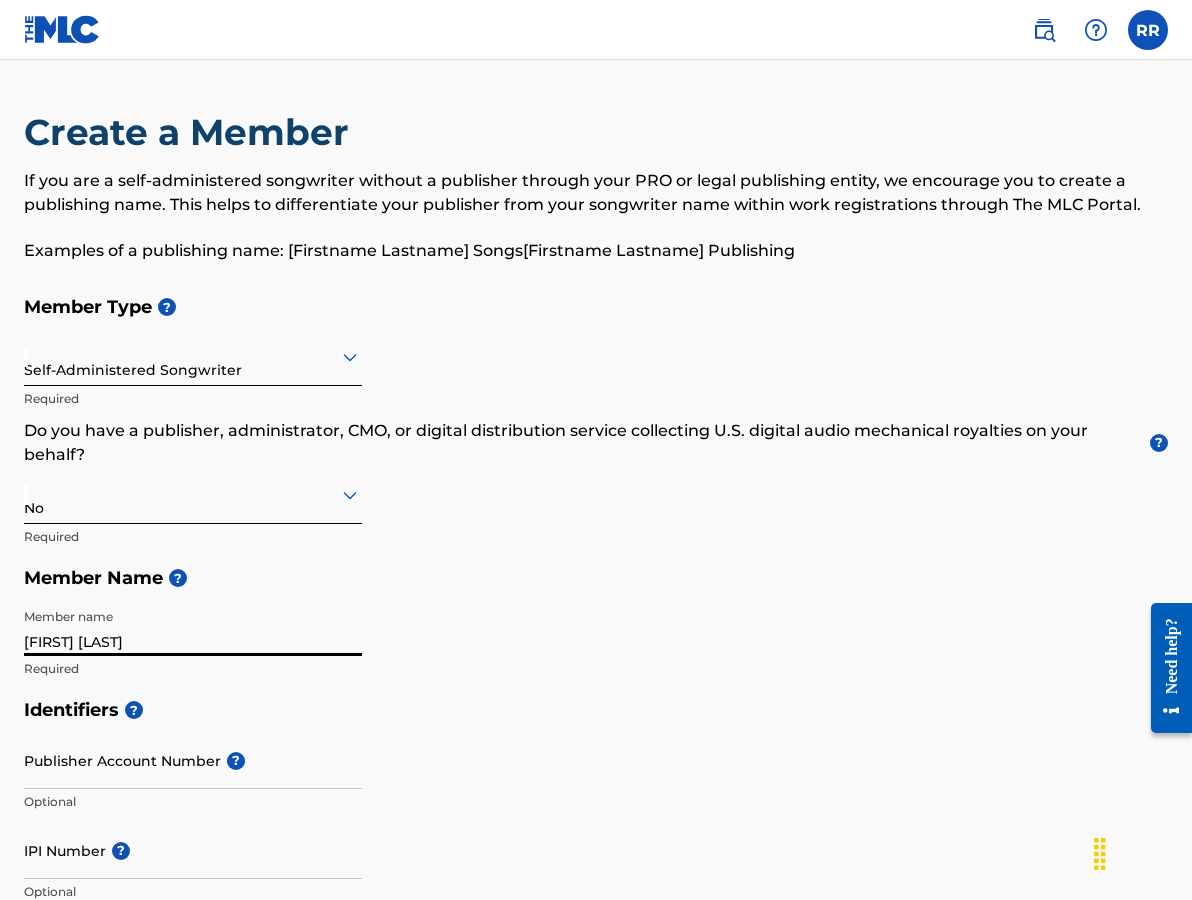 type on "Ryan Rembert" 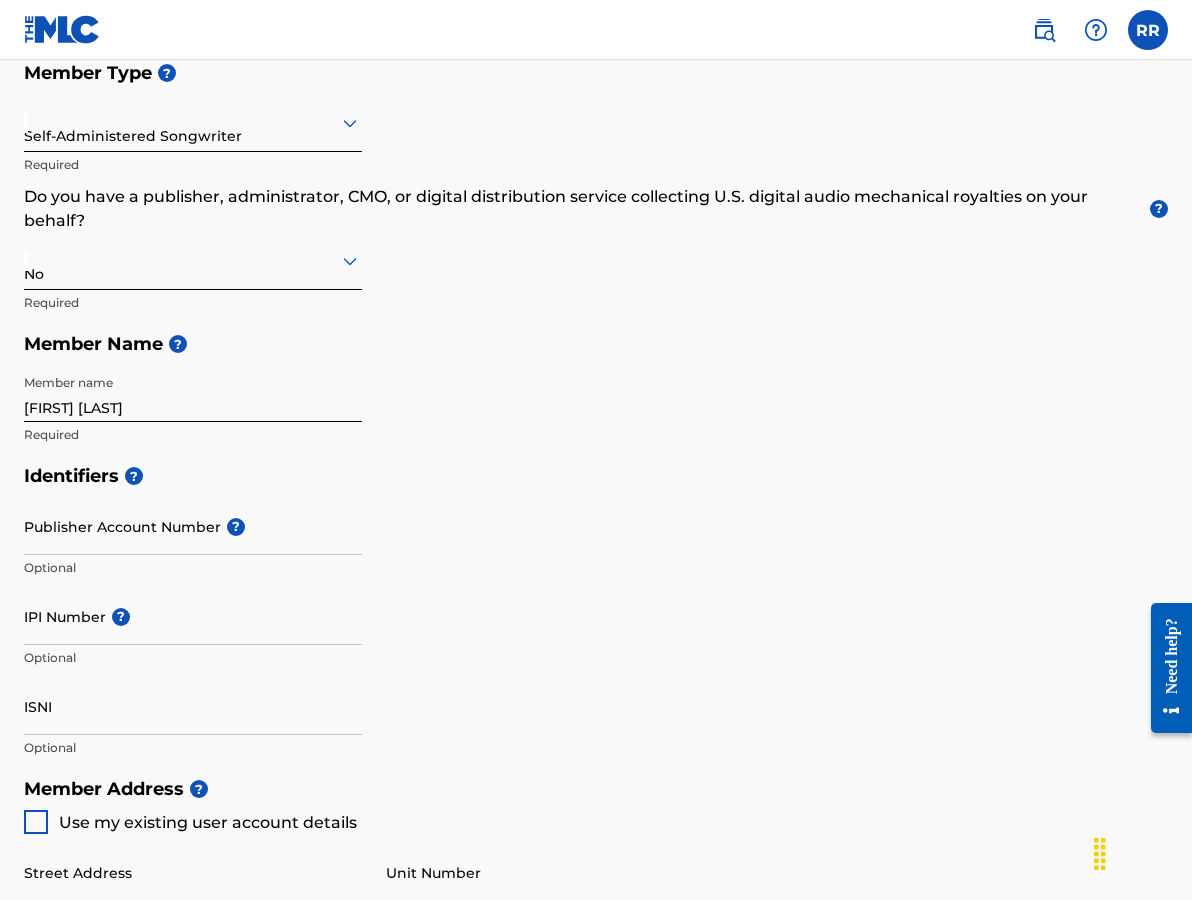 scroll, scrollTop: 238, scrollLeft: 0, axis: vertical 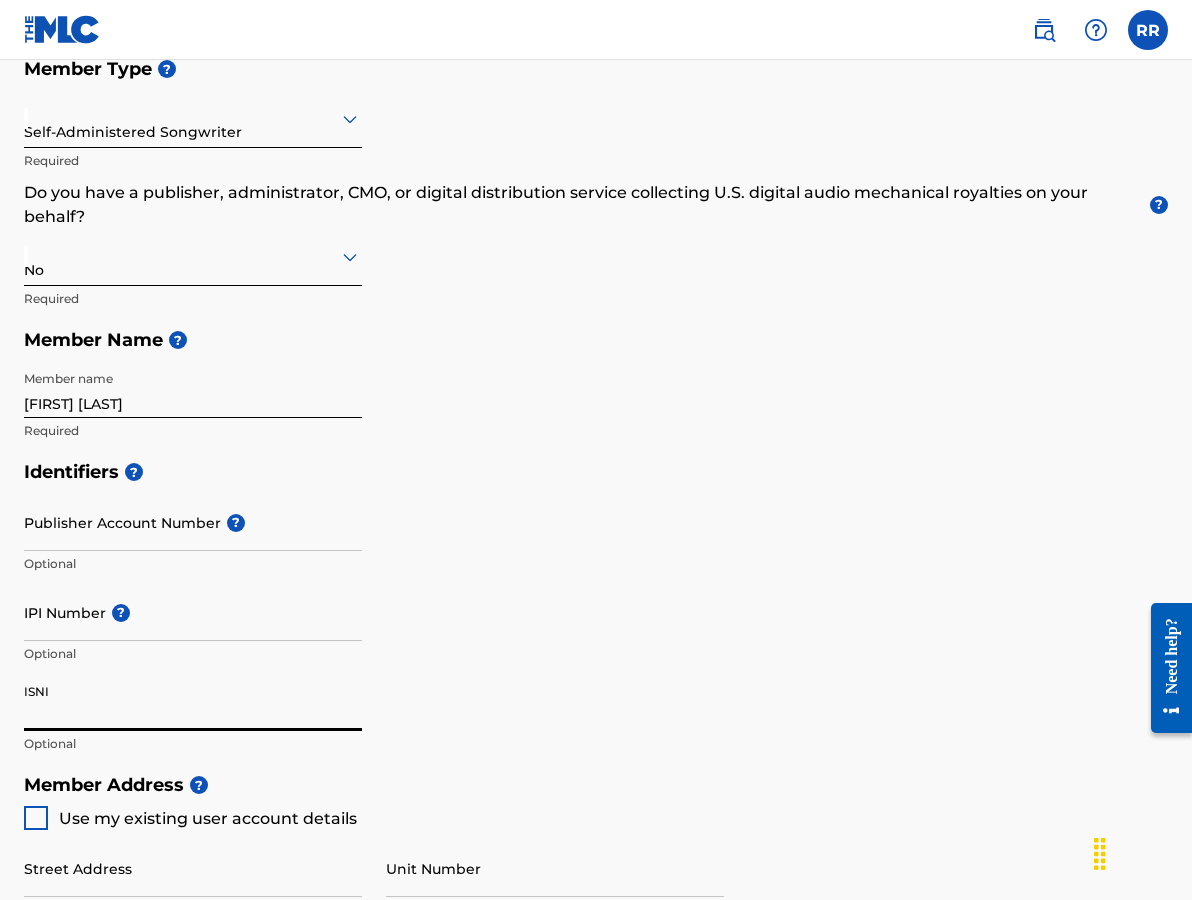 click on "ISNI" at bounding box center [193, 702] 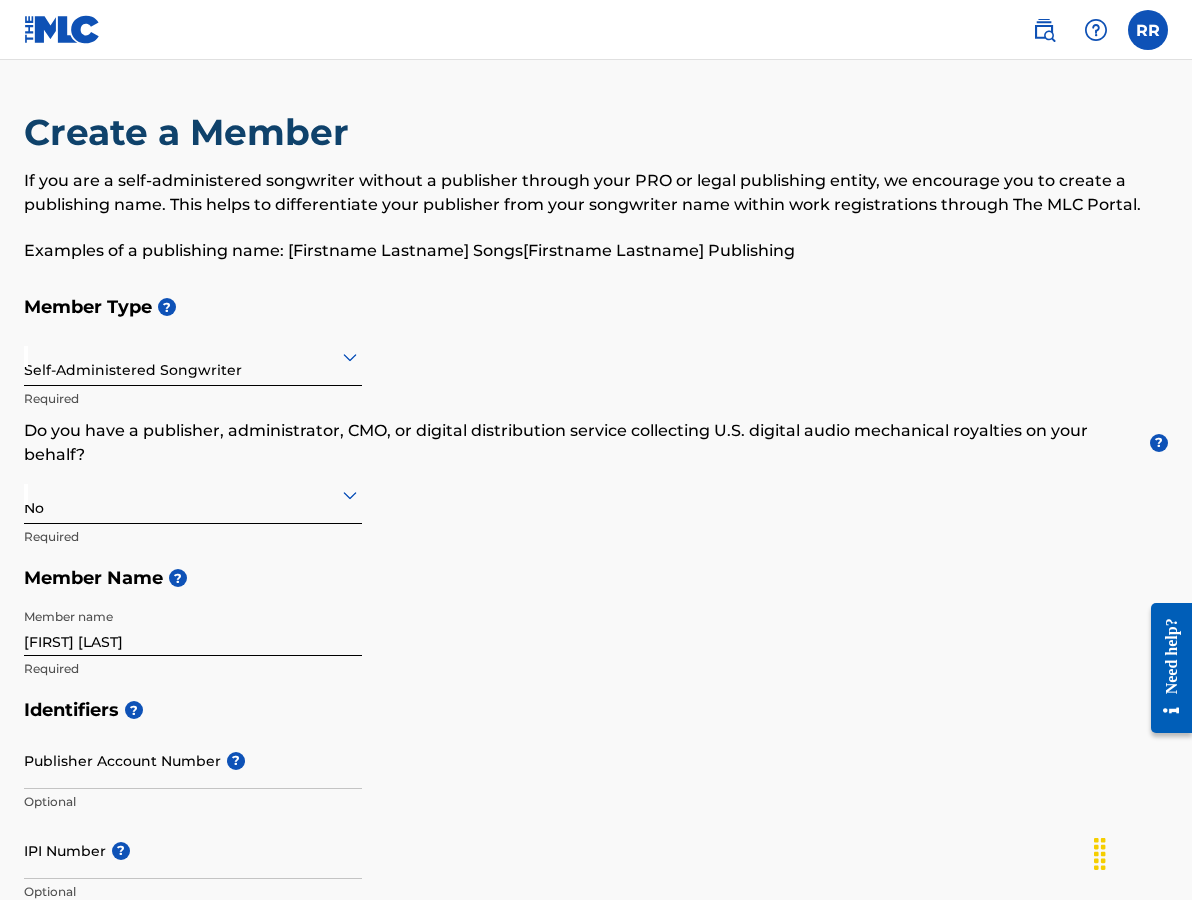 scroll, scrollTop: 0, scrollLeft: 0, axis: both 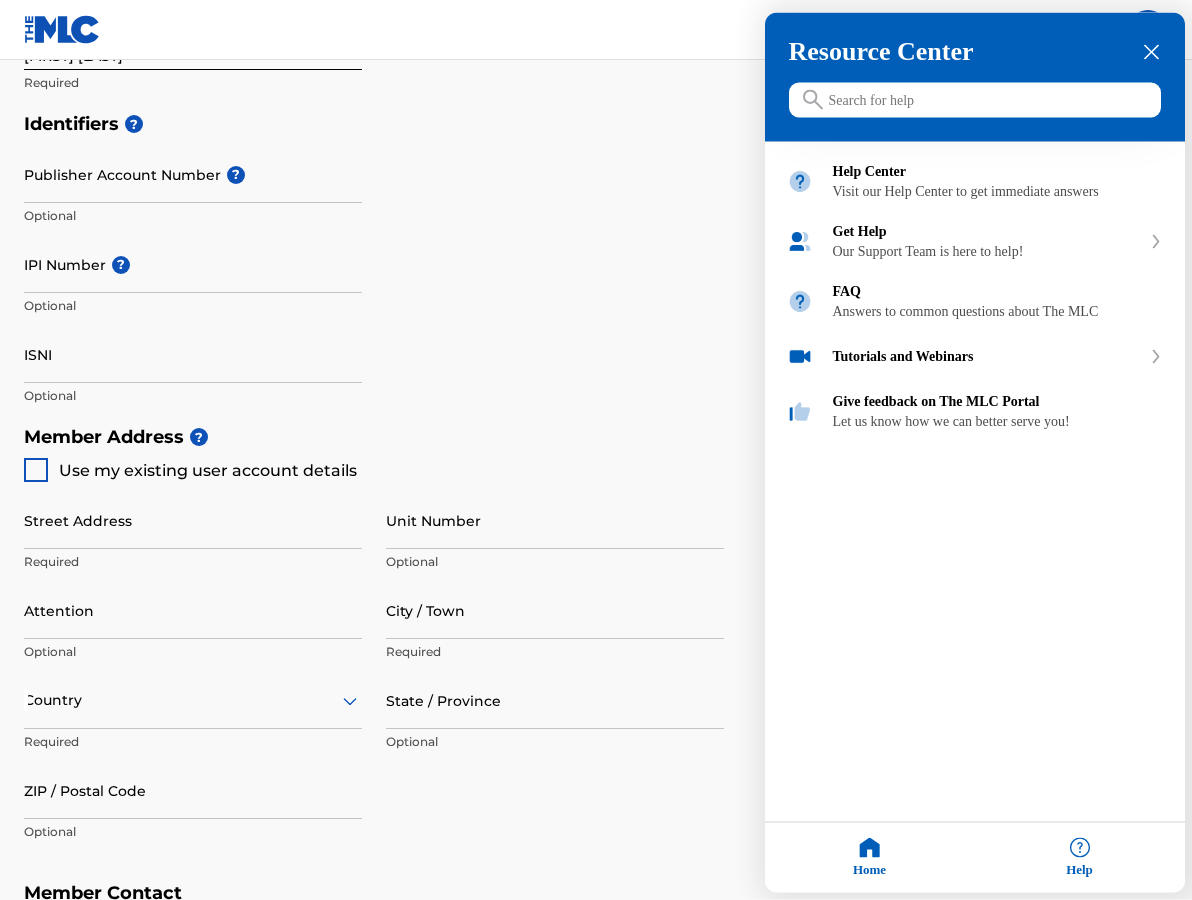 click at bounding box center (596, 450) 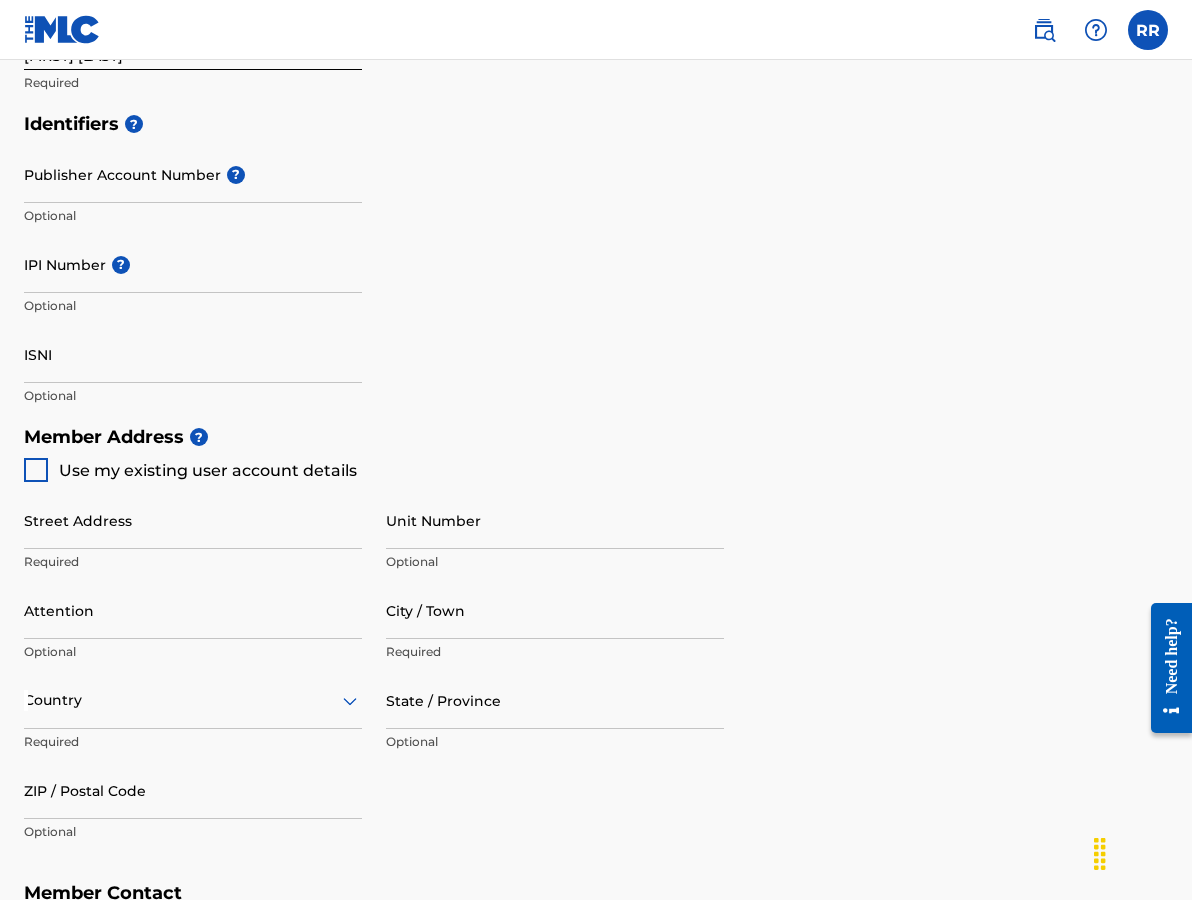 click at bounding box center [36, 470] 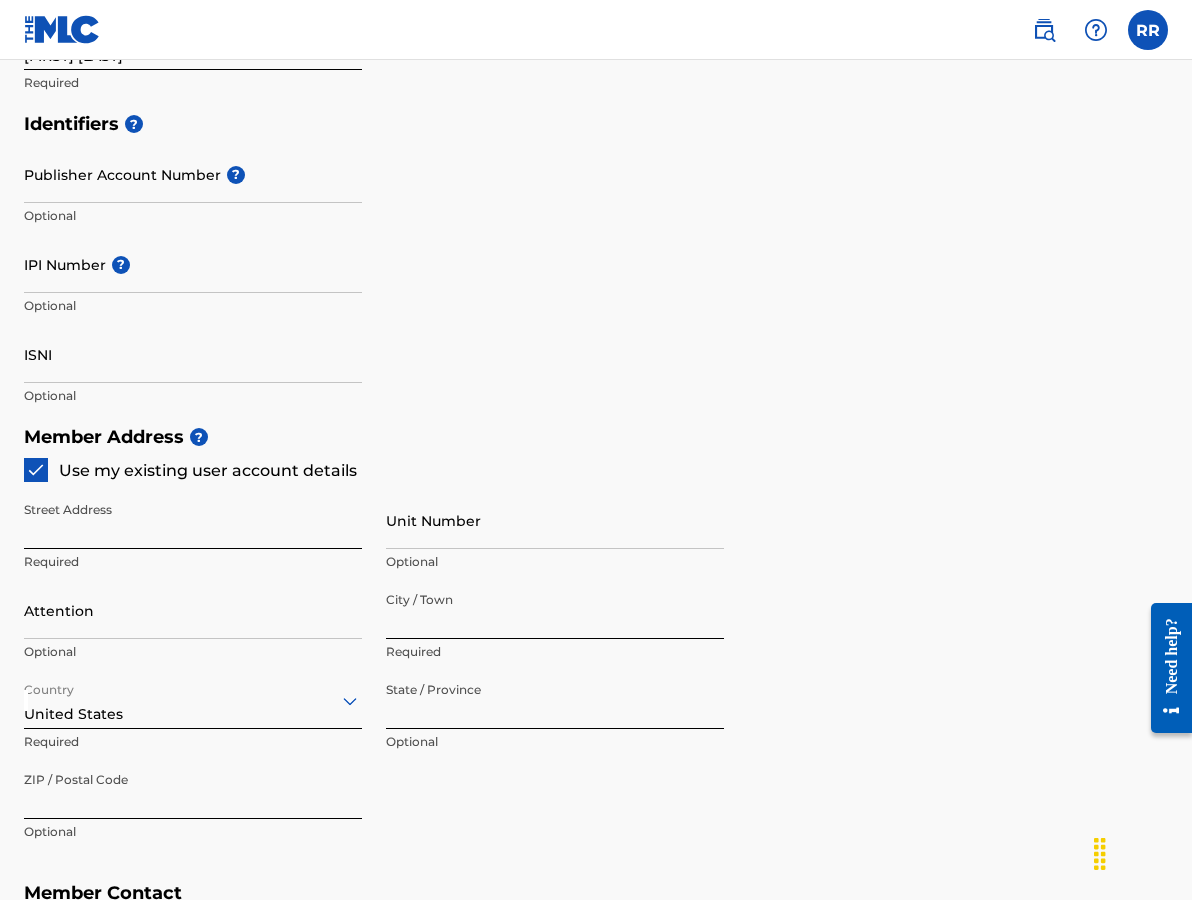 type on "27349 Old Chimney Rd" 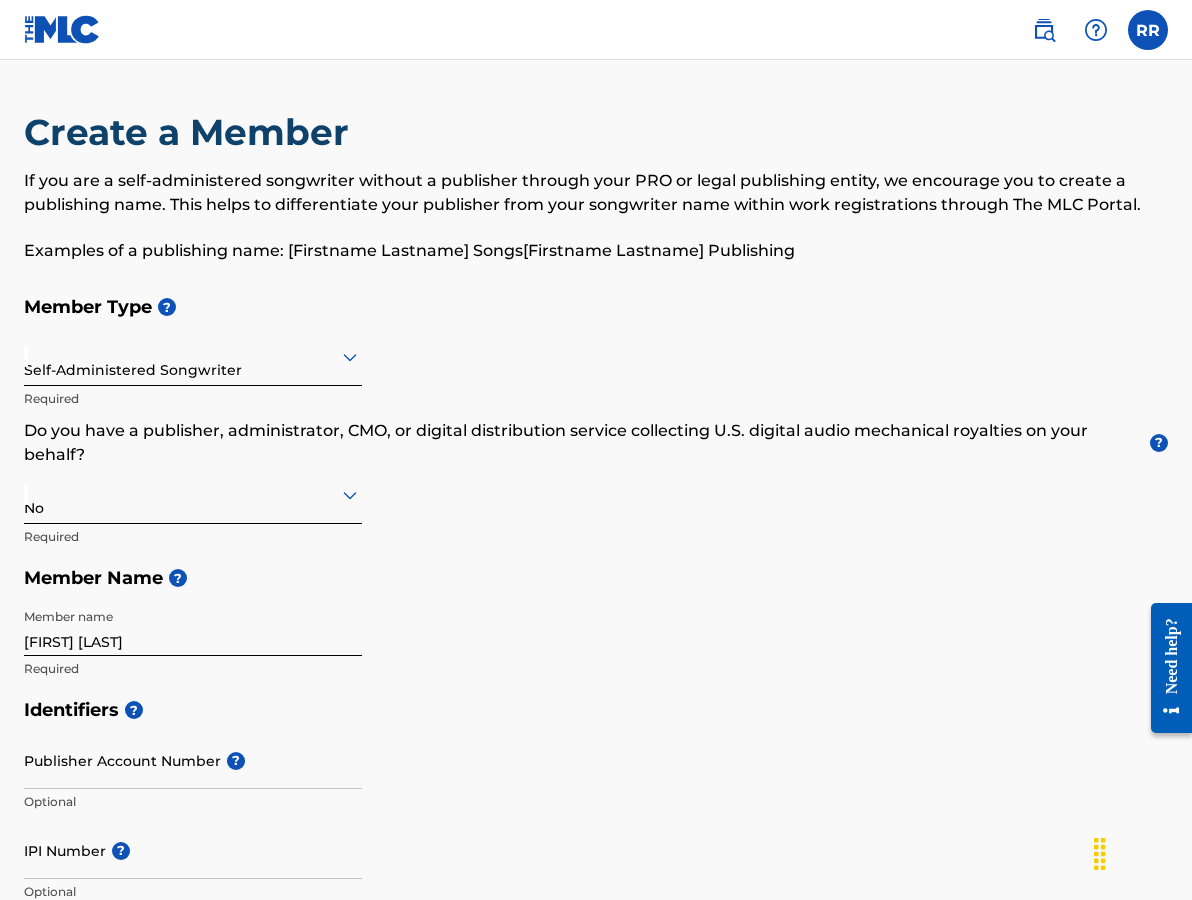 scroll, scrollTop: 0, scrollLeft: 0, axis: both 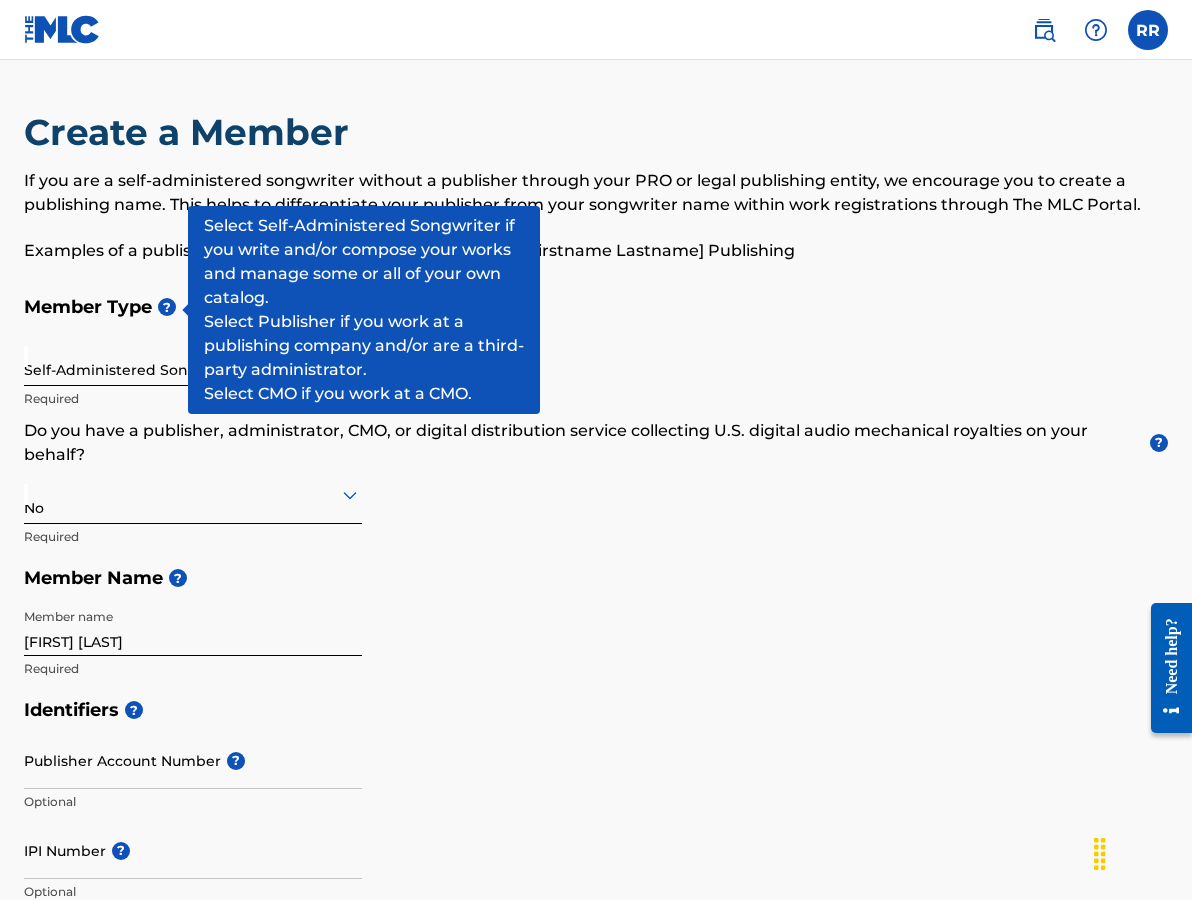 click on "?" at bounding box center (167, 307) 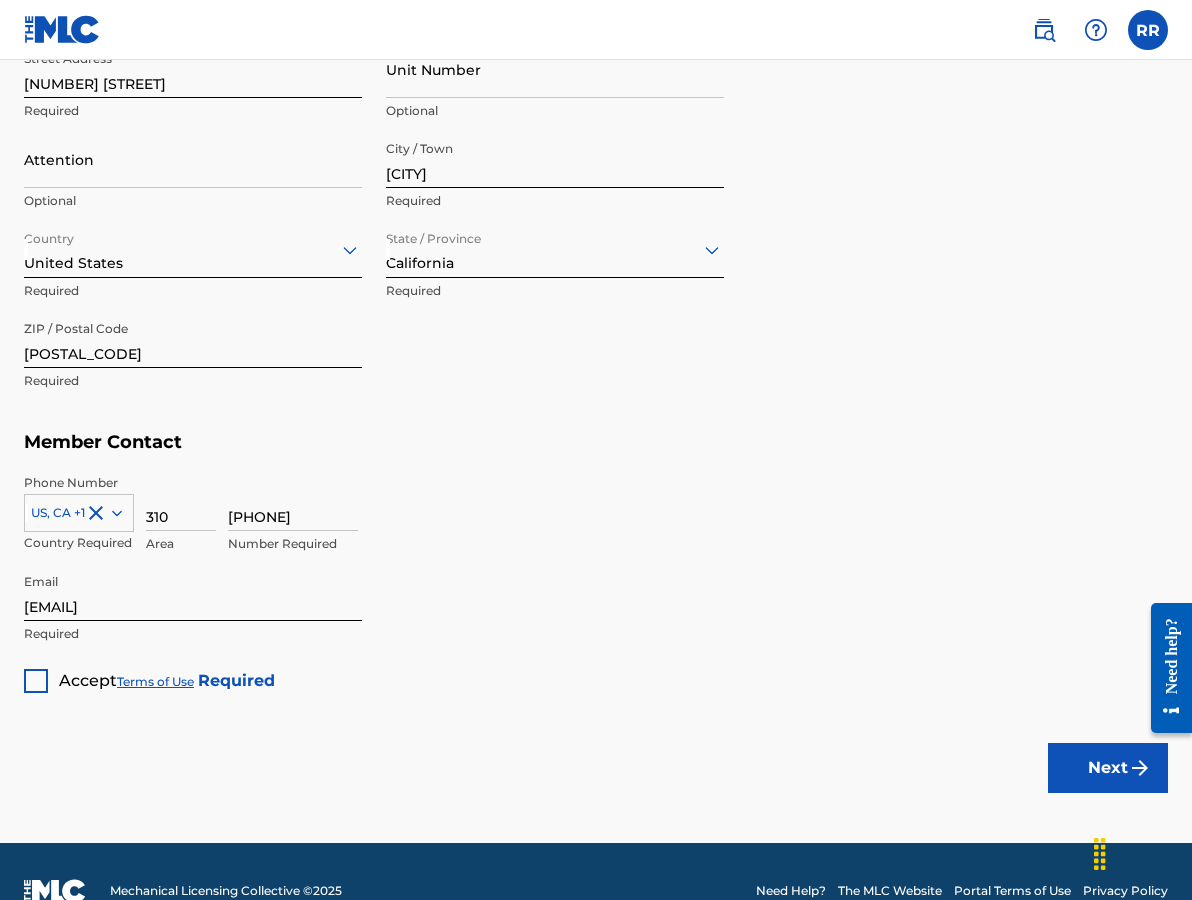 scroll, scrollTop: 1044, scrollLeft: 0, axis: vertical 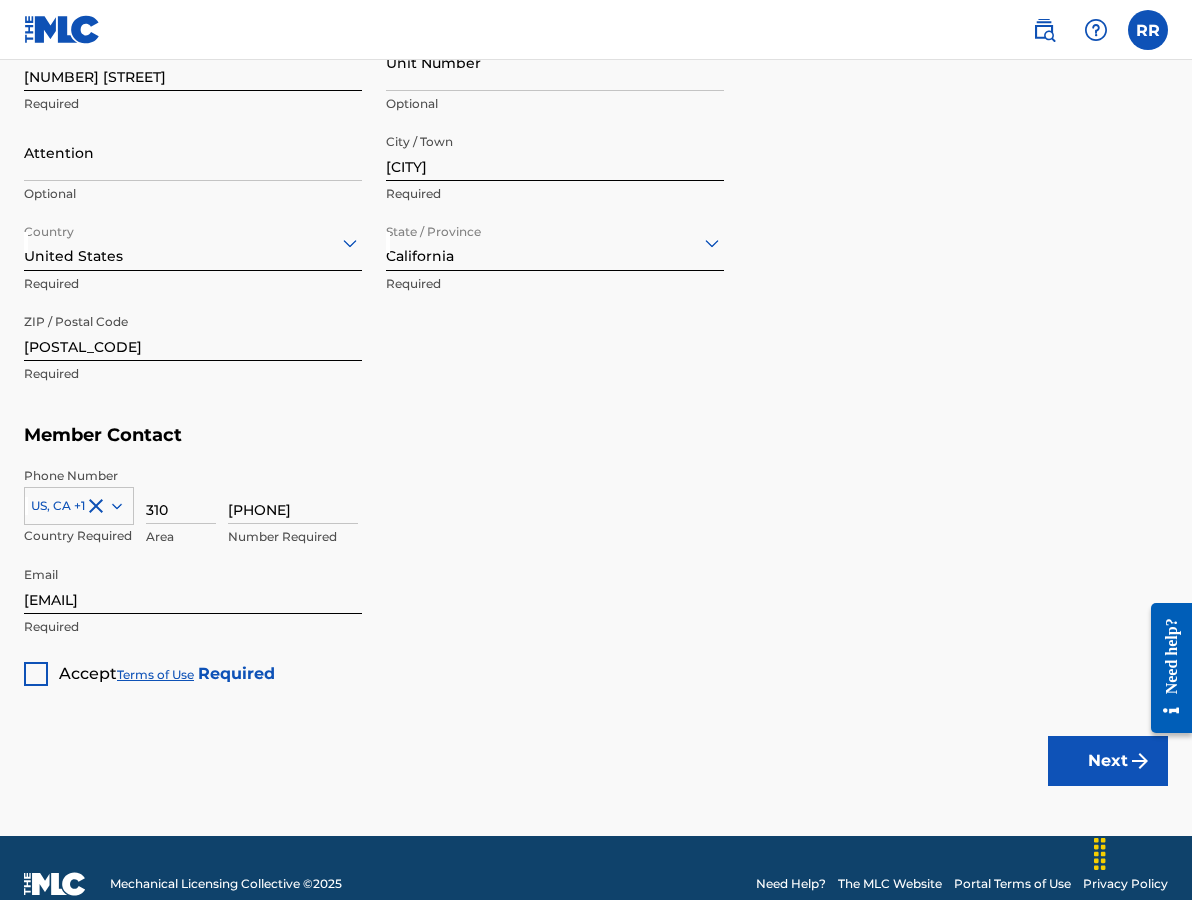 click at bounding box center [36, 674] 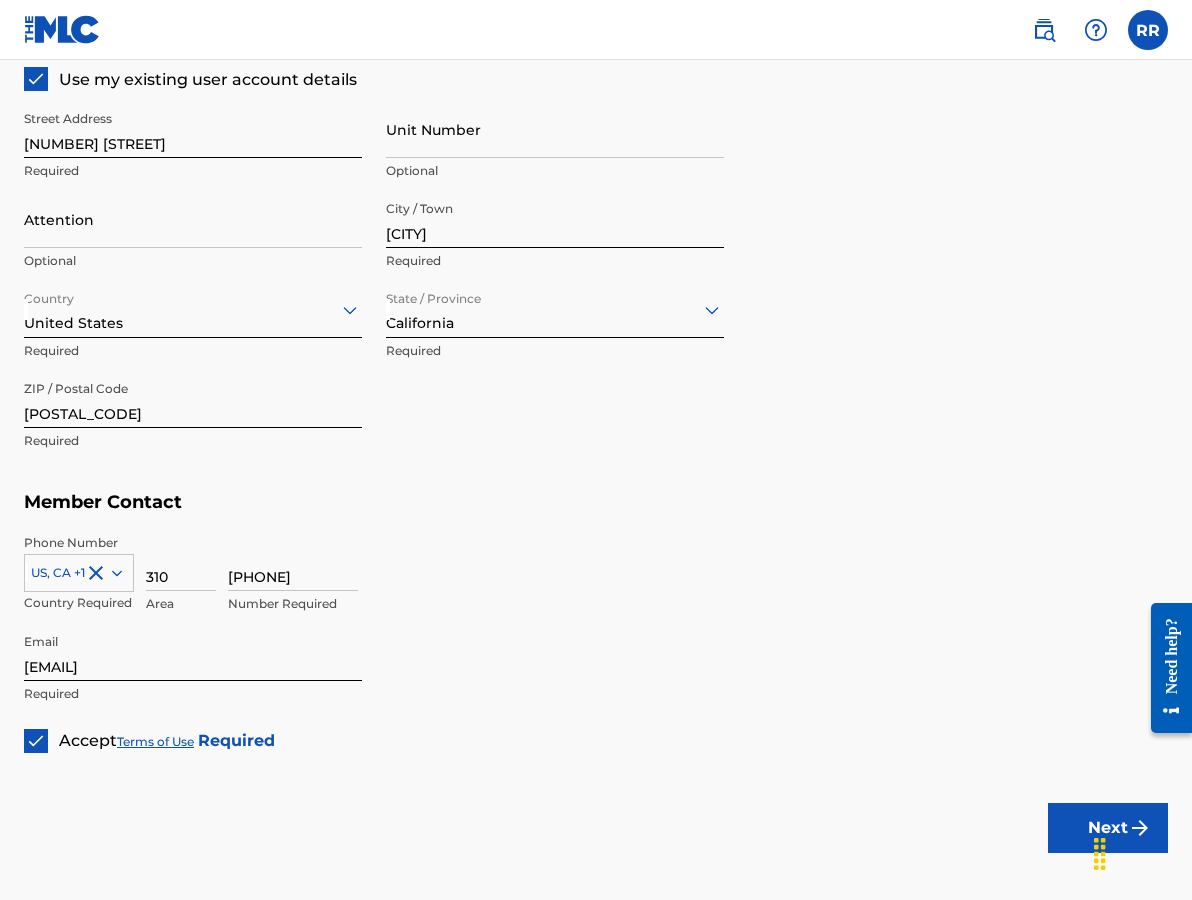 scroll, scrollTop: 1070, scrollLeft: 0, axis: vertical 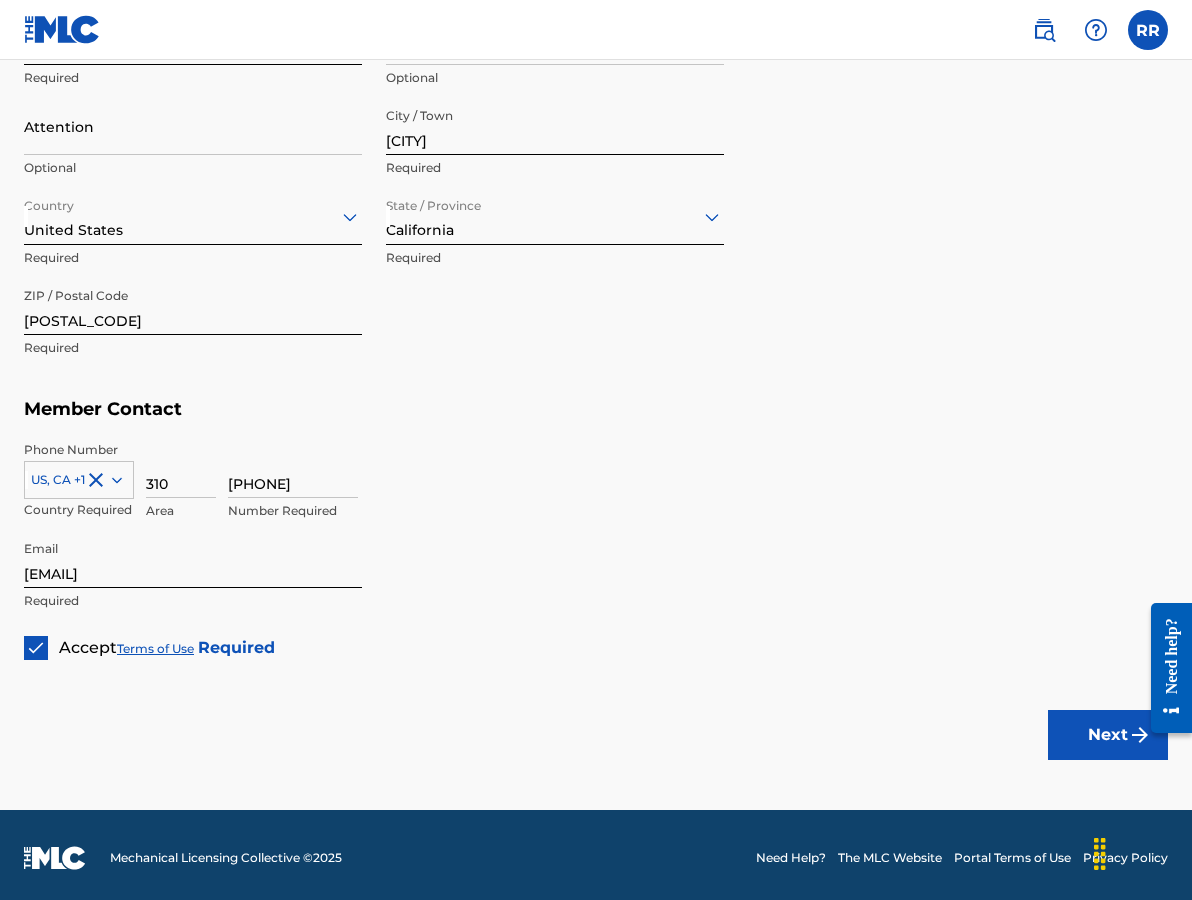 click on "Next" at bounding box center (1108, 735) 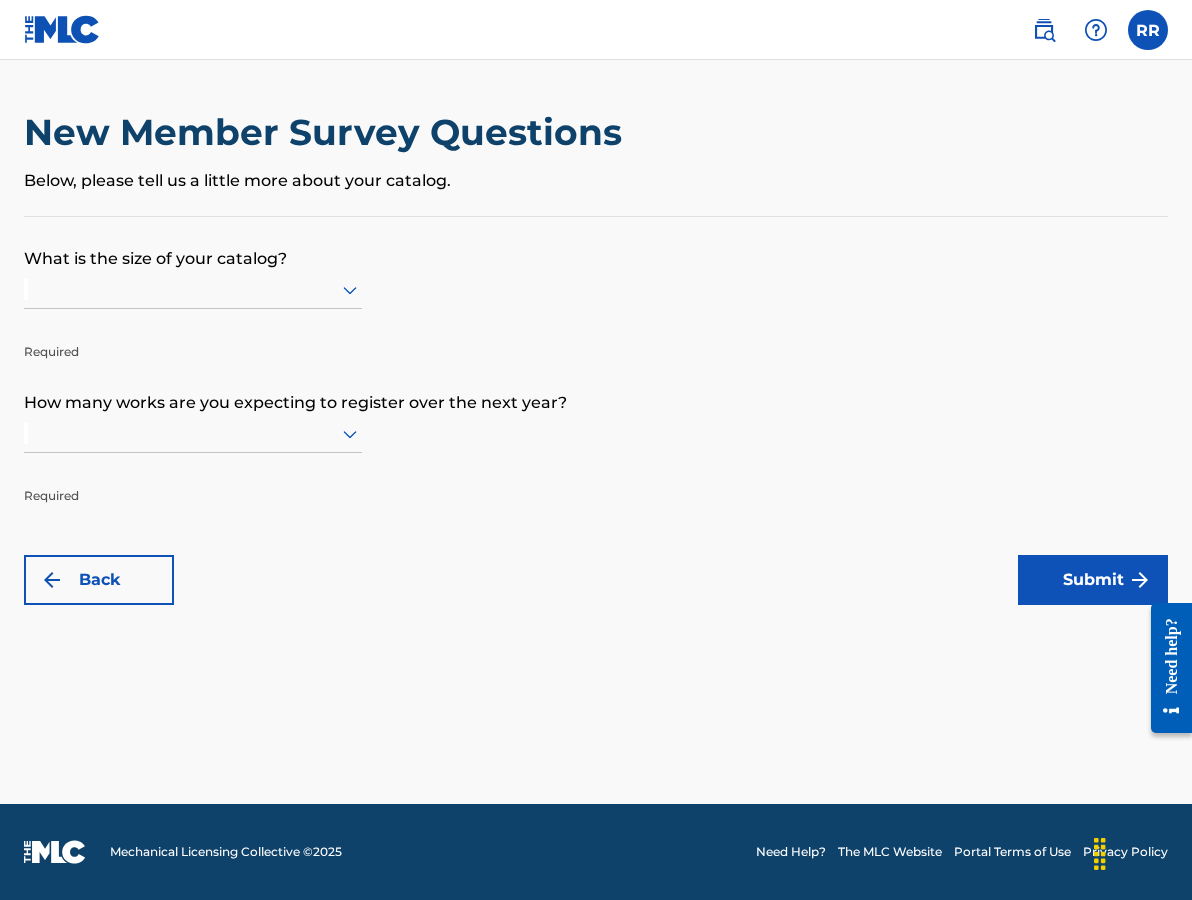click at bounding box center (193, 289) 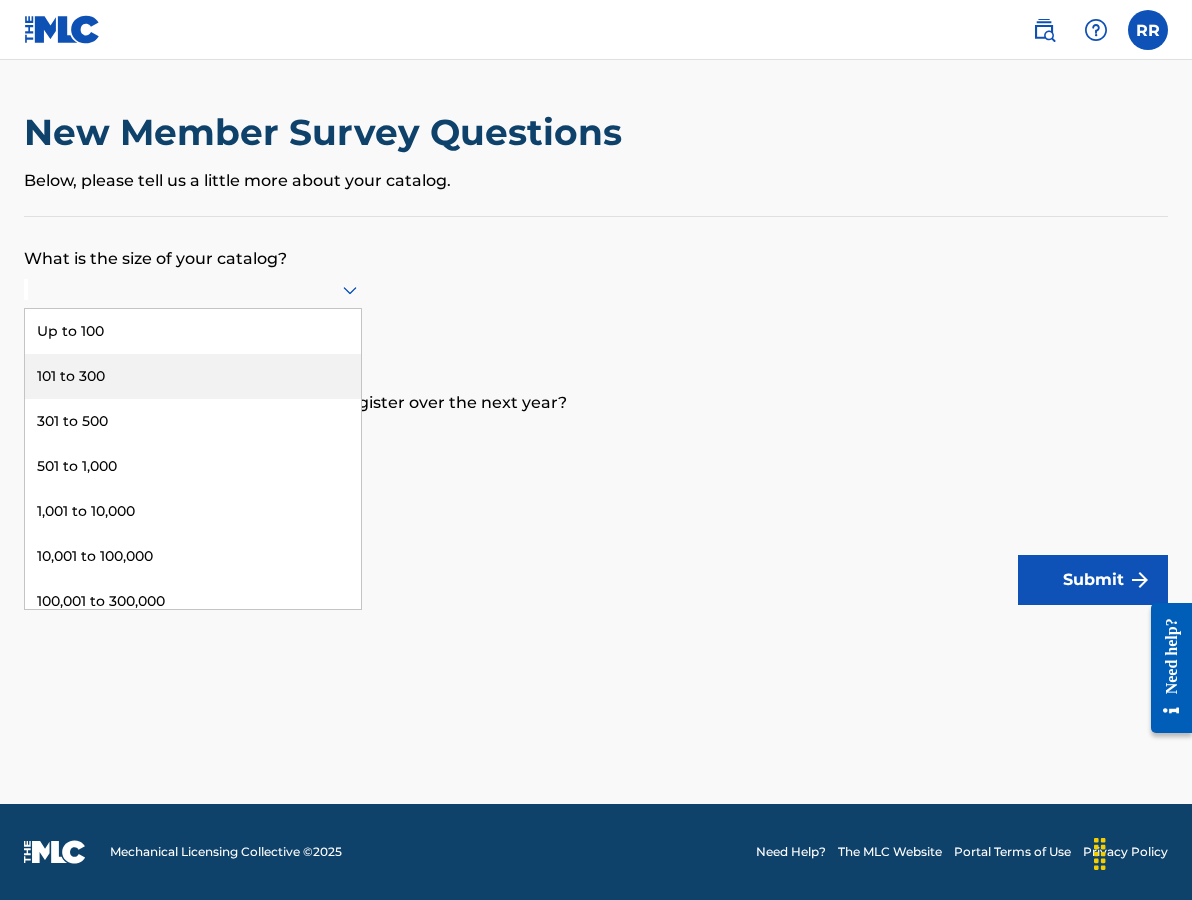 scroll, scrollTop: 0, scrollLeft: 0, axis: both 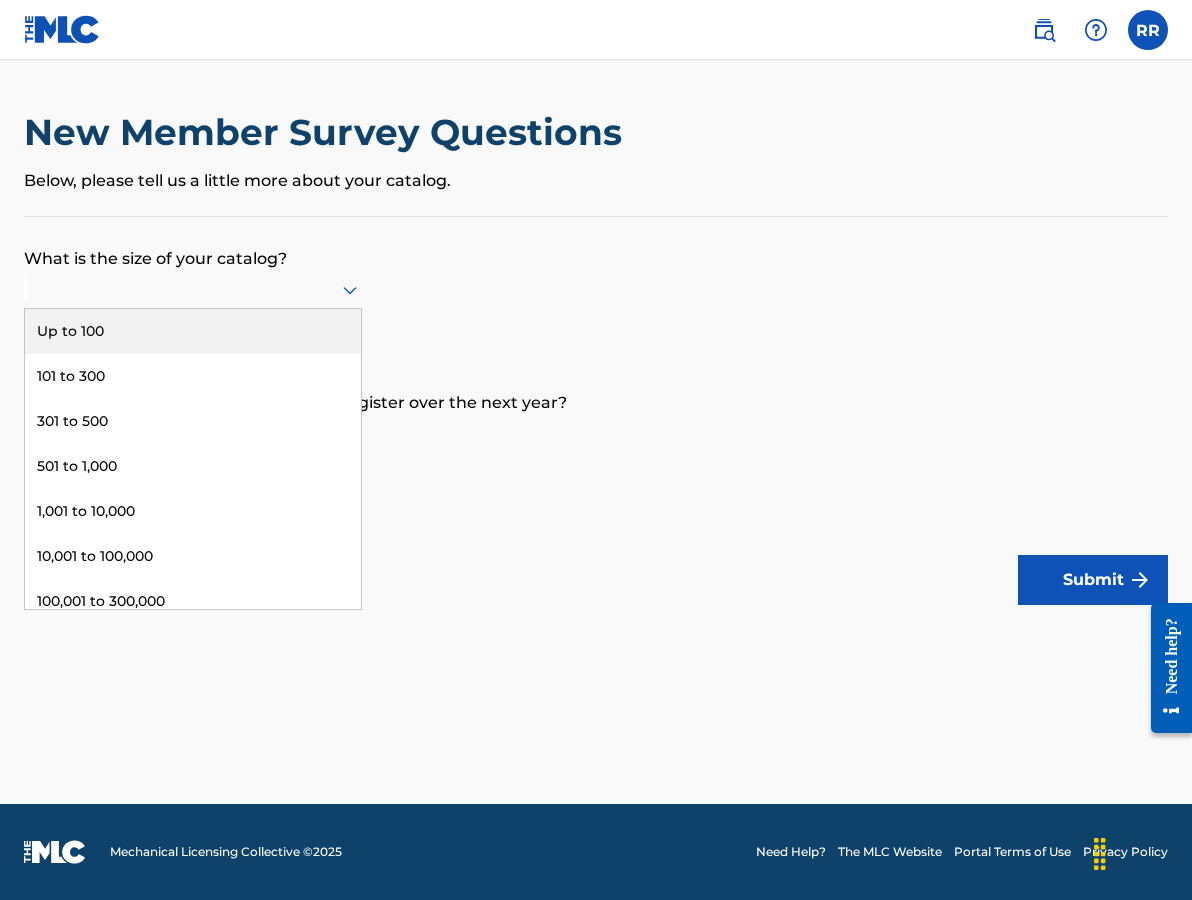 click on "Up to 100" at bounding box center (193, 331) 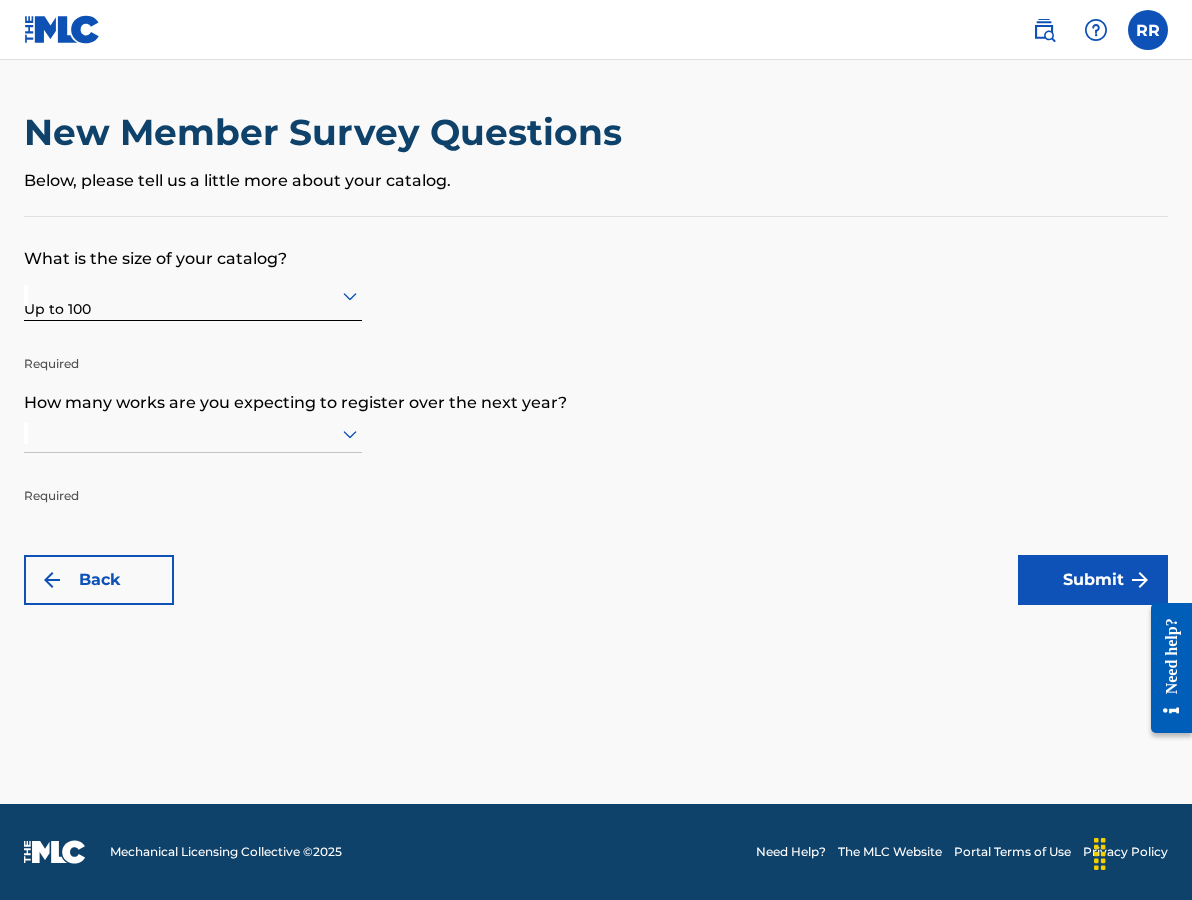click on "What is the size of your catalog? Up to 100 Required How many works are you expecting to register over the next year? Required Back Submit" at bounding box center (596, 411) 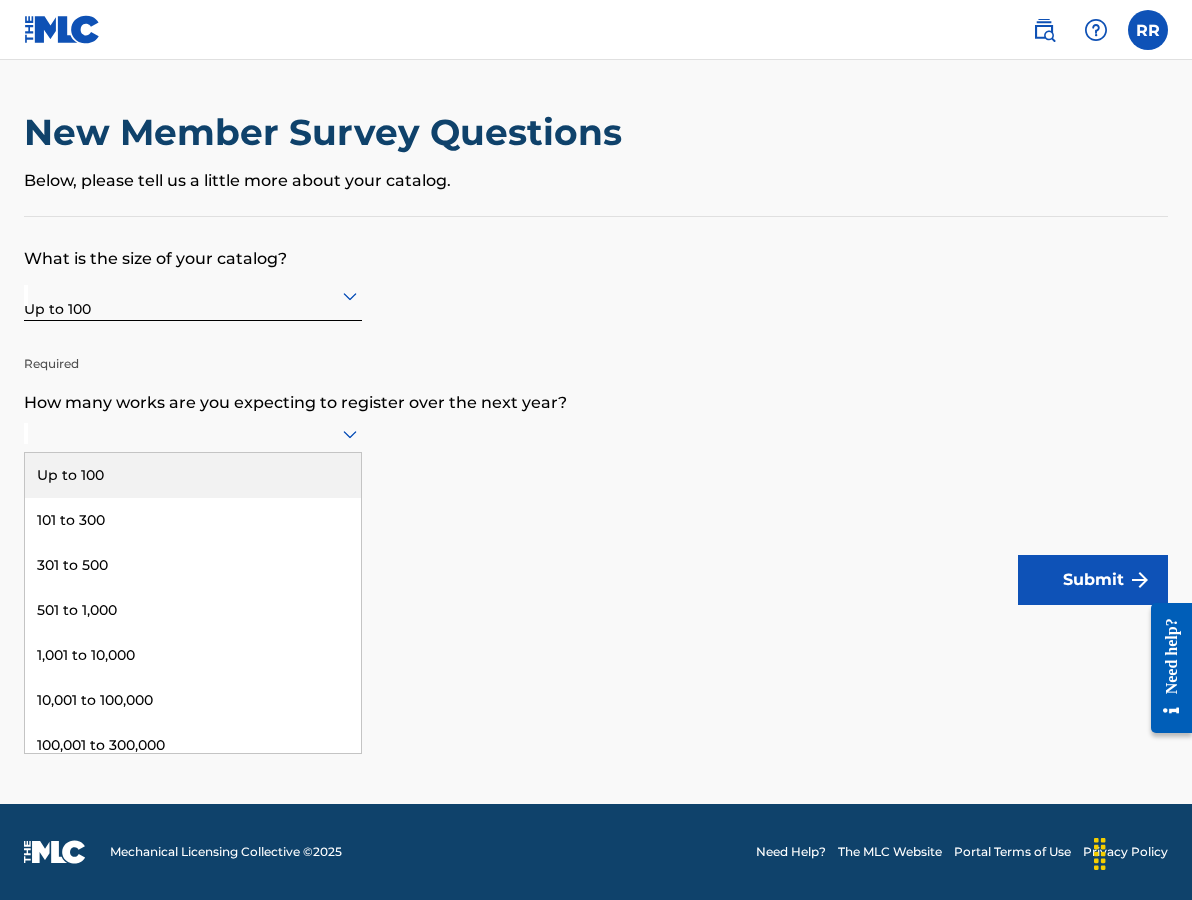 click 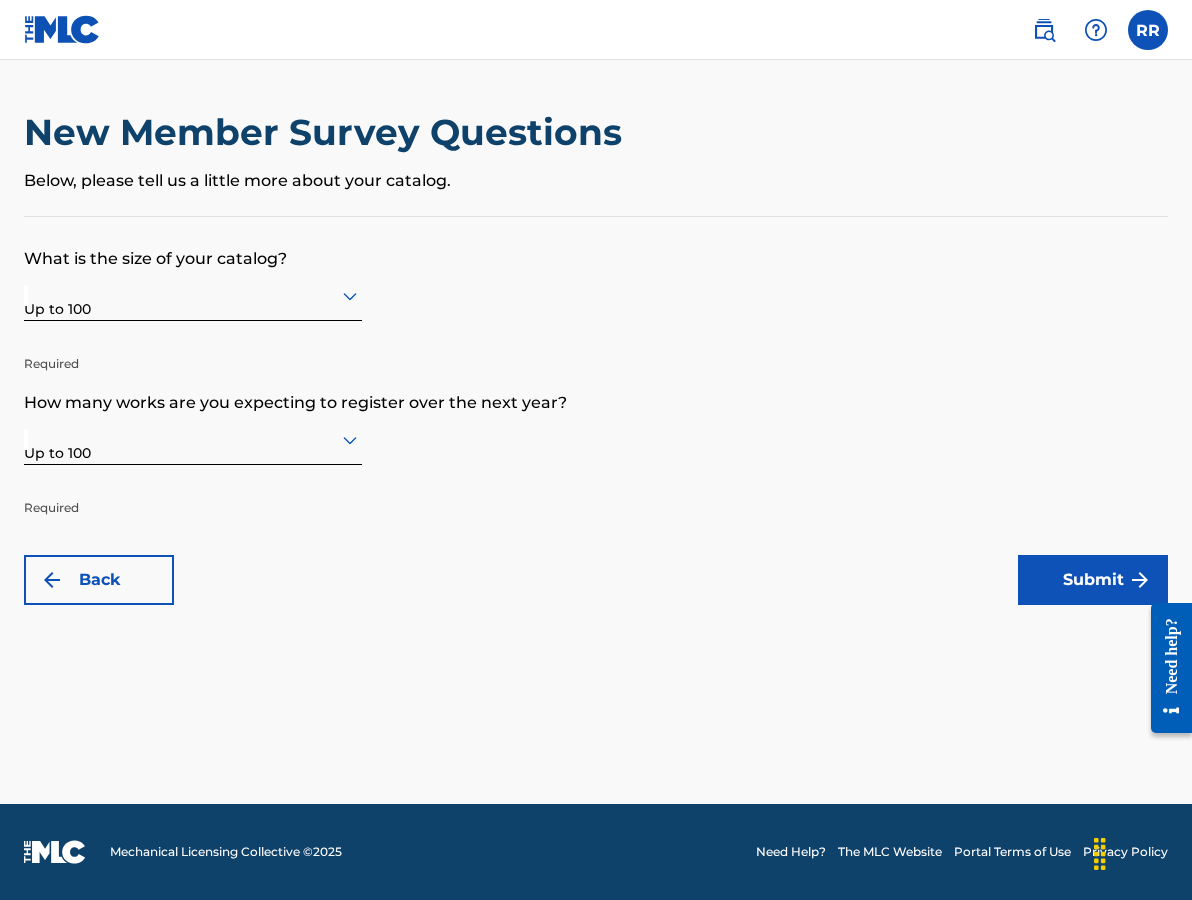 click on "Submit" at bounding box center (1093, 580) 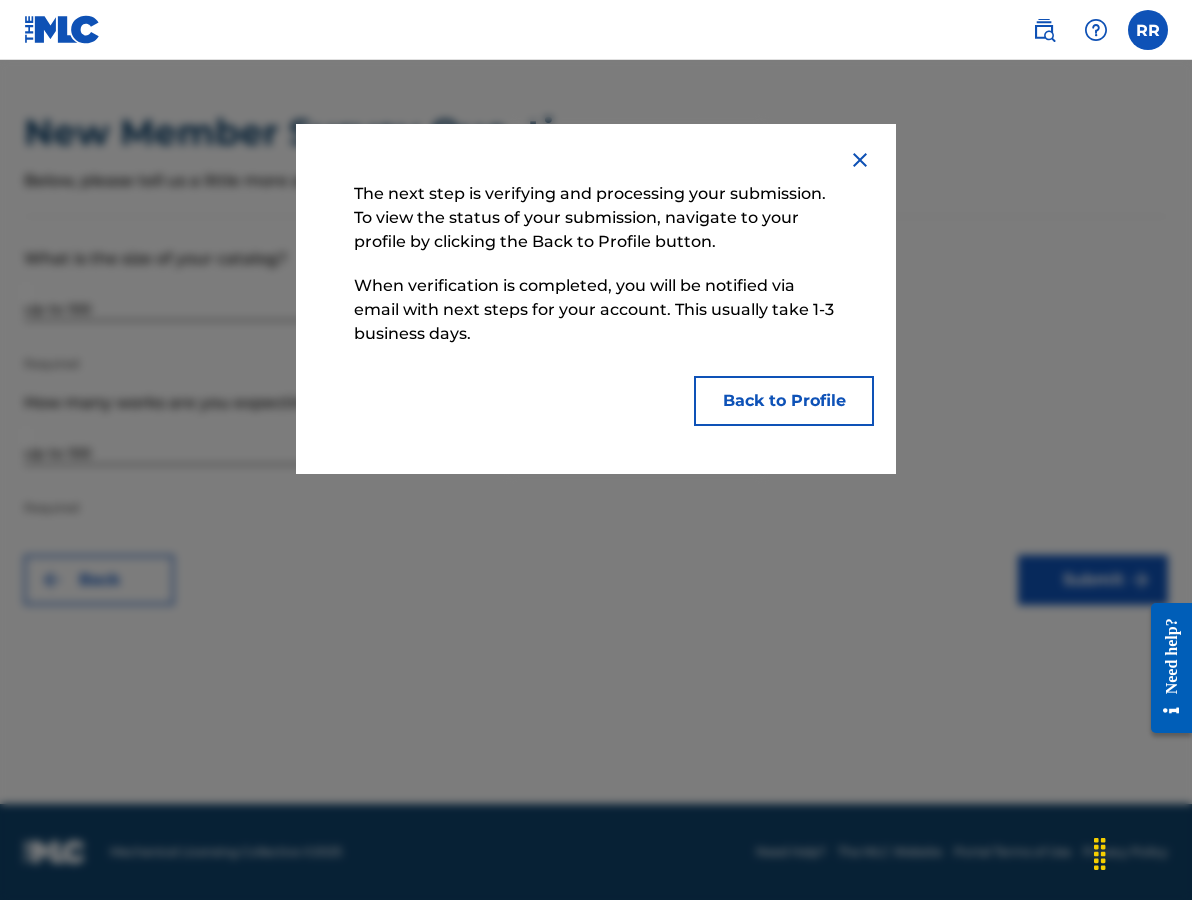 click on "Back to Profile" at bounding box center (784, 401) 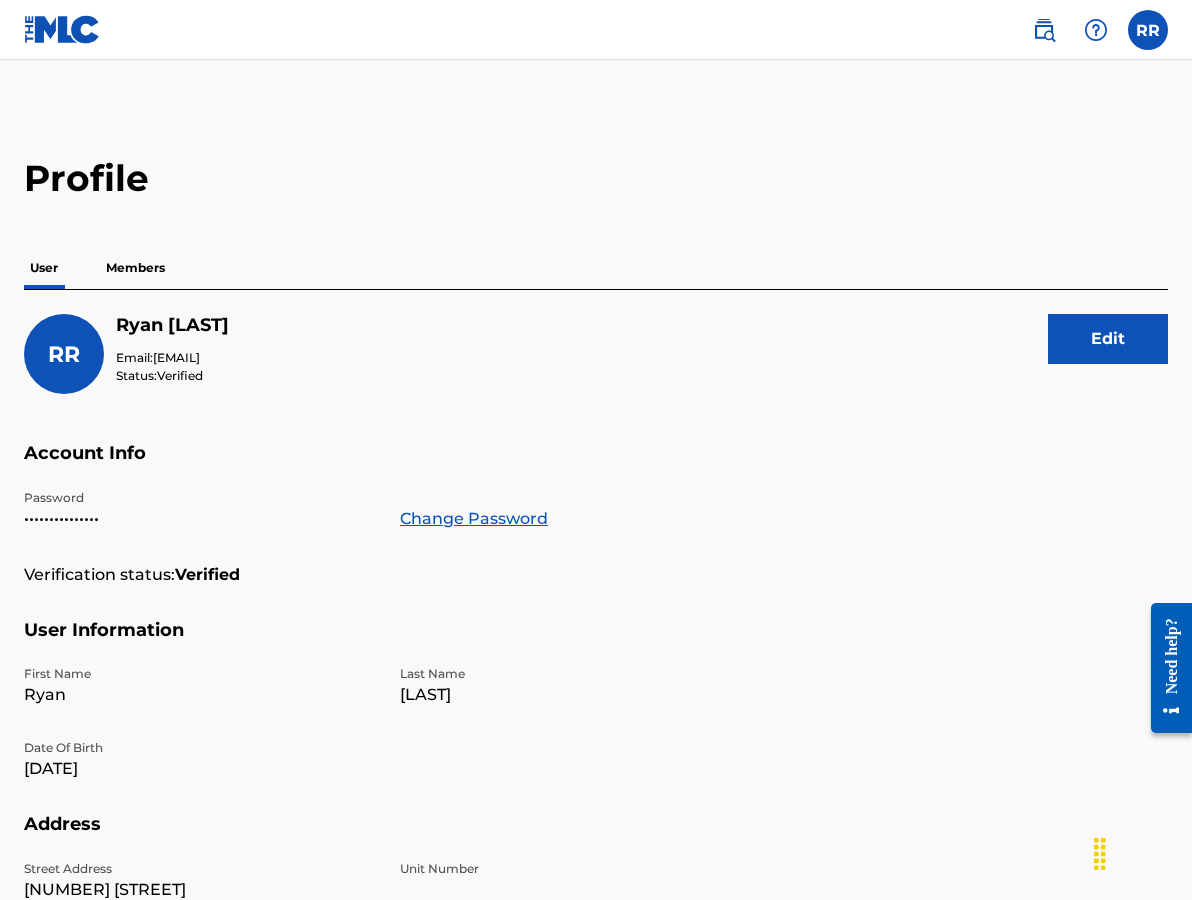 scroll, scrollTop: 0, scrollLeft: 0, axis: both 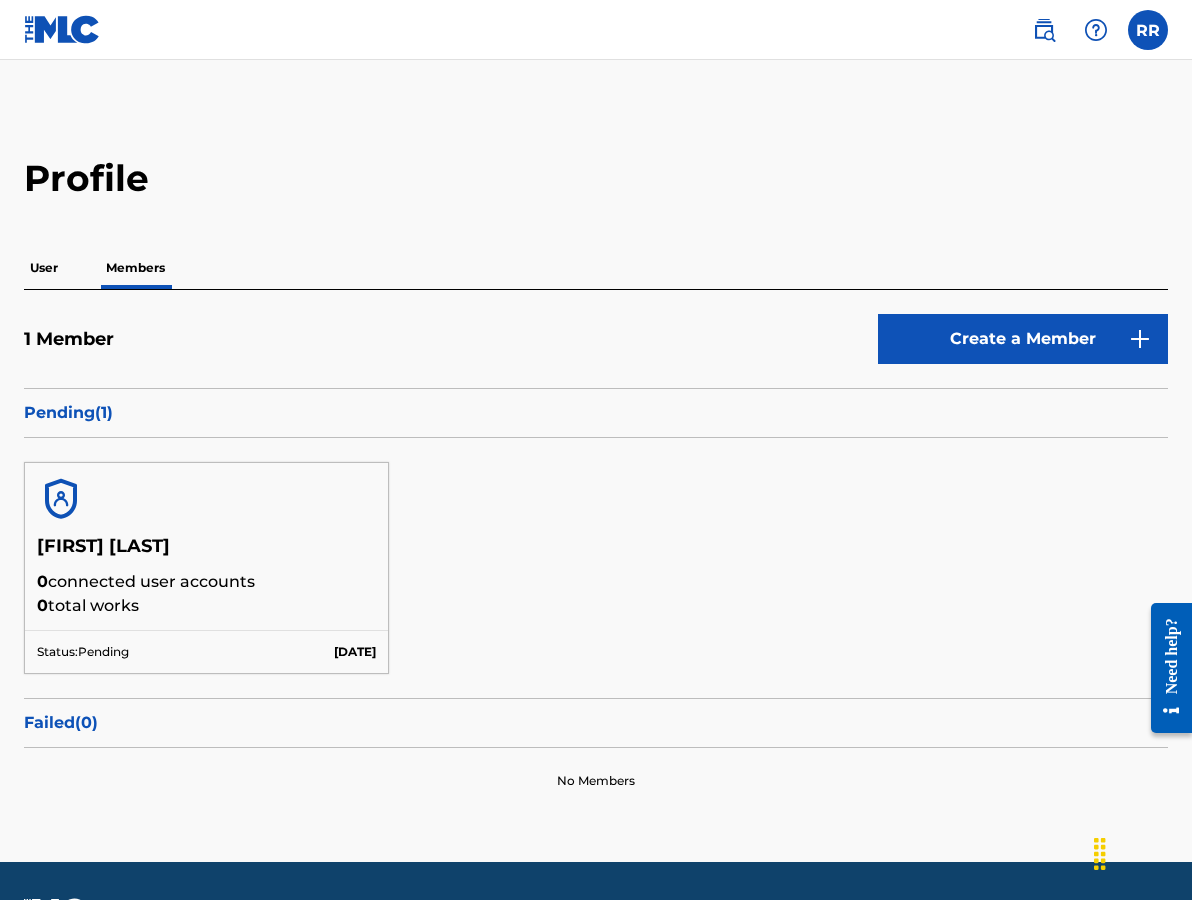click on "User" at bounding box center (44, 268) 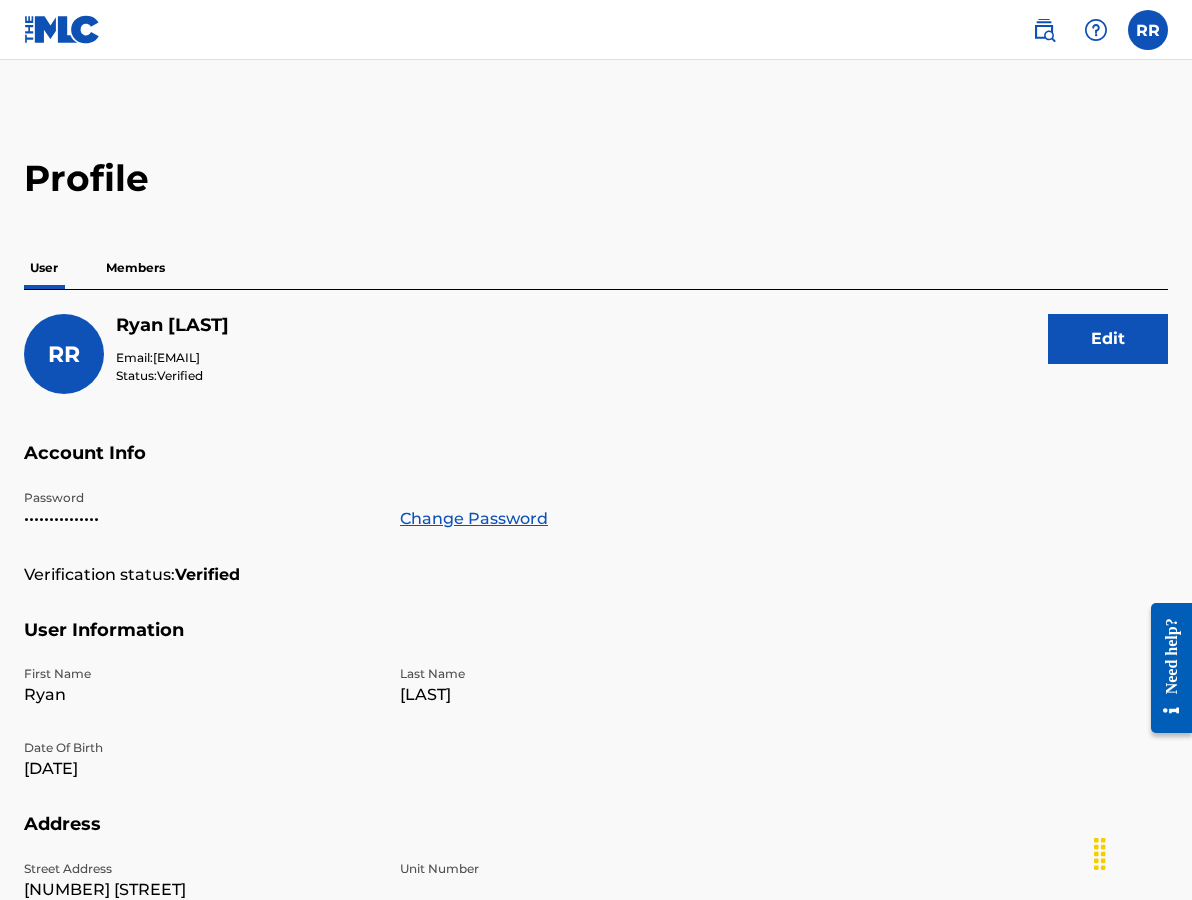click on "Members" at bounding box center (135, 268) 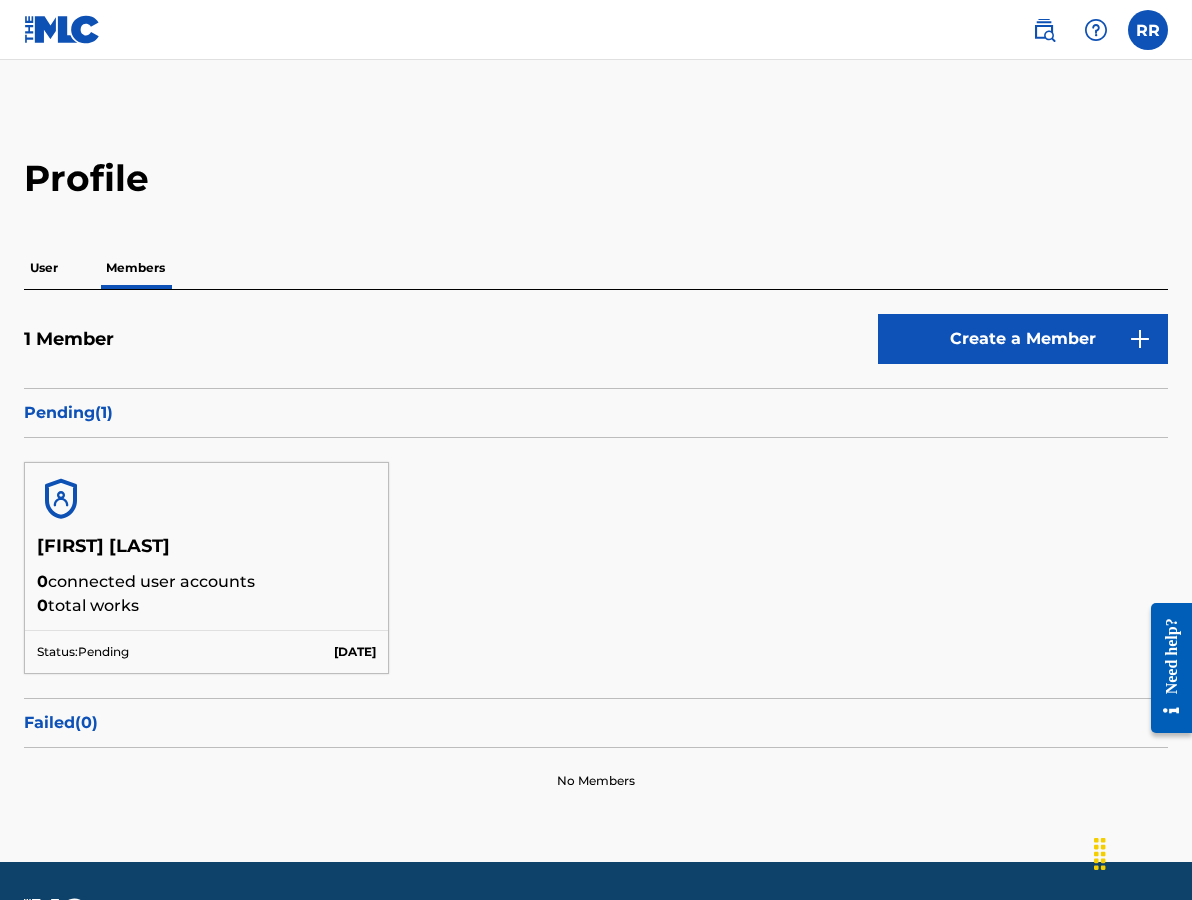 click on "User" at bounding box center (44, 268) 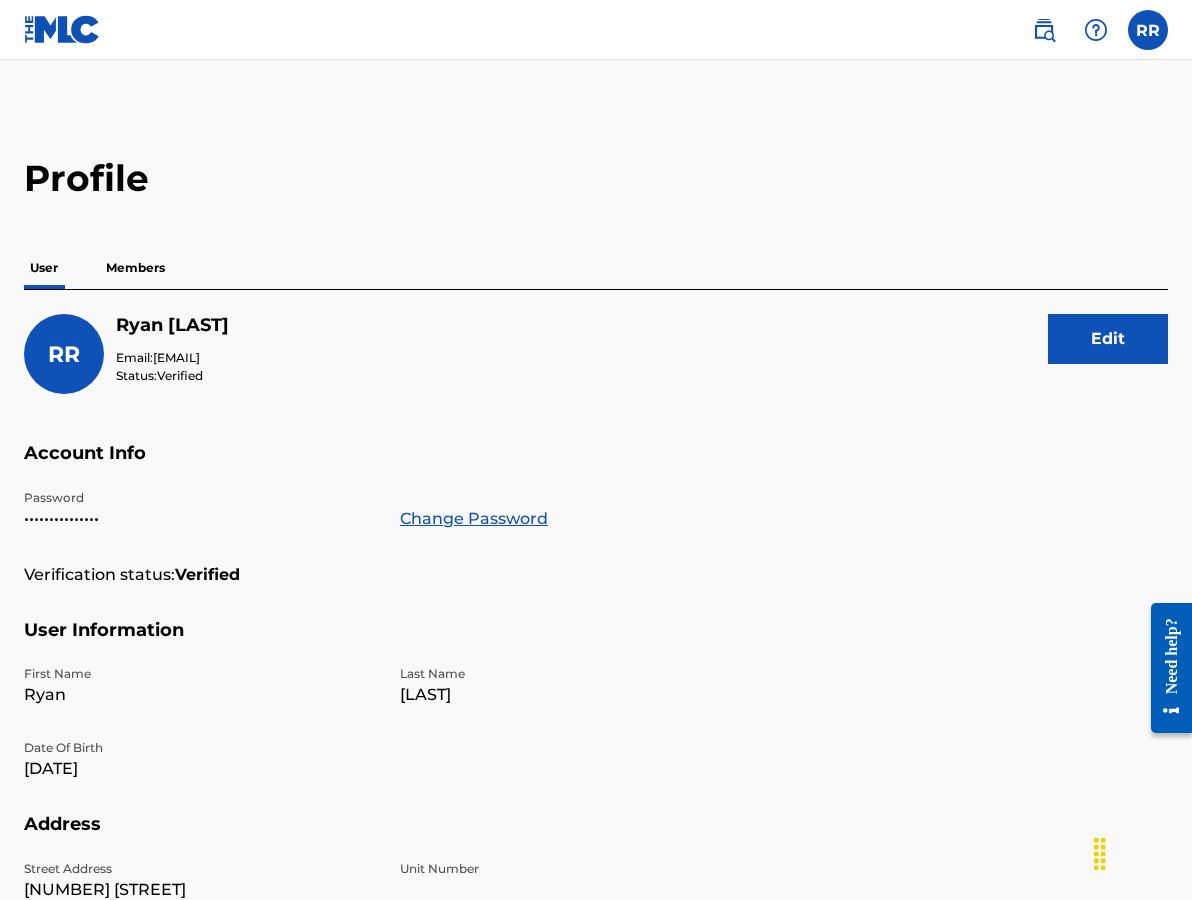click on "Members" at bounding box center [135, 268] 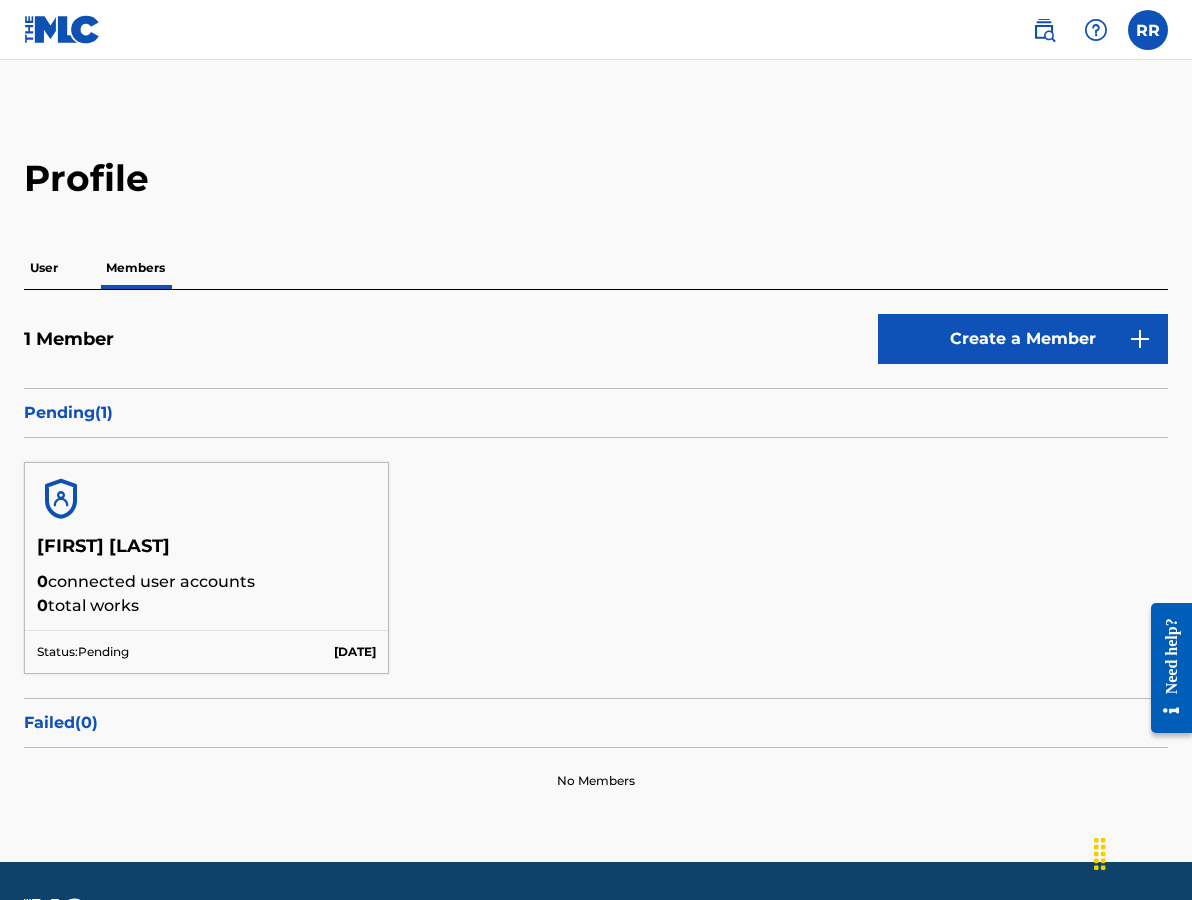 scroll, scrollTop: 0, scrollLeft: 0, axis: both 